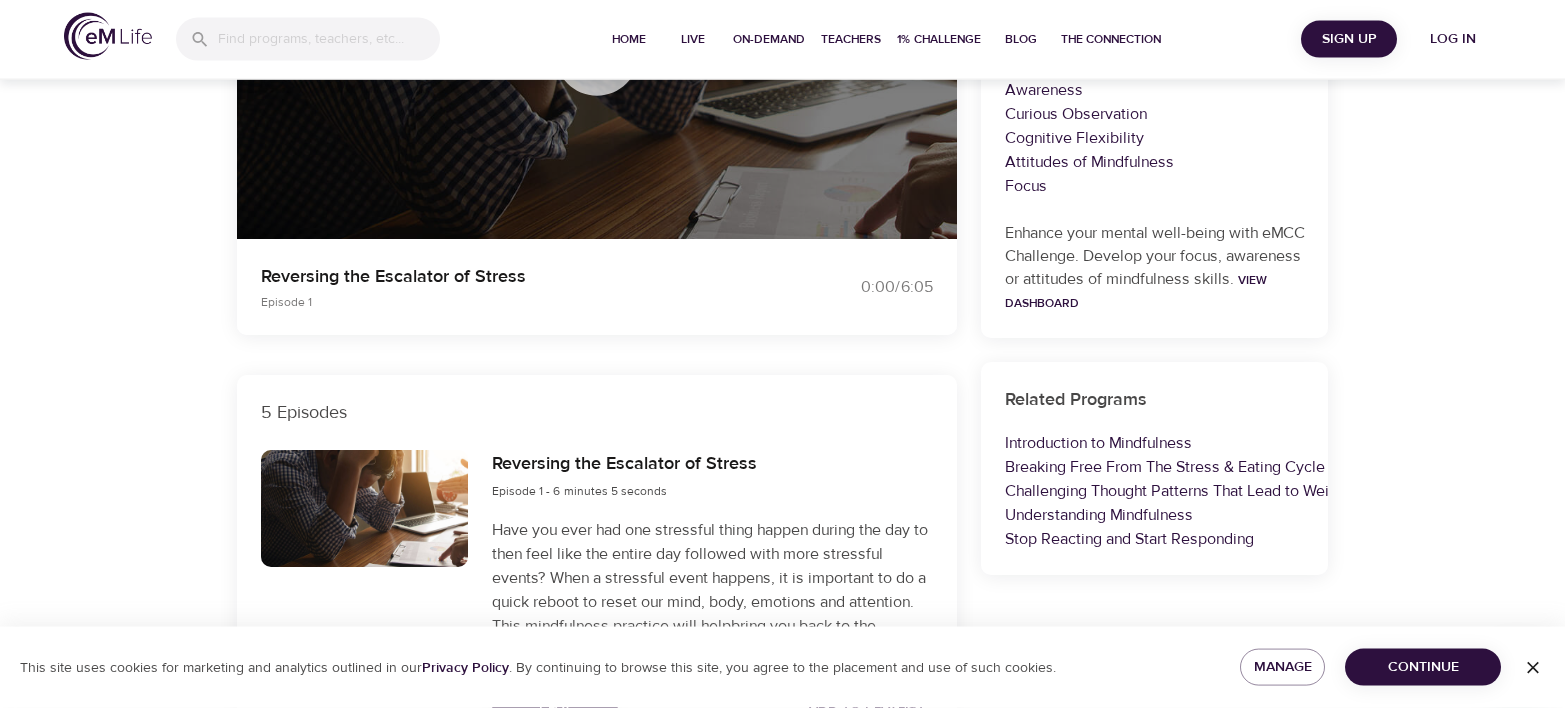 scroll, scrollTop: 306, scrollLeft: 0, axis: vertical 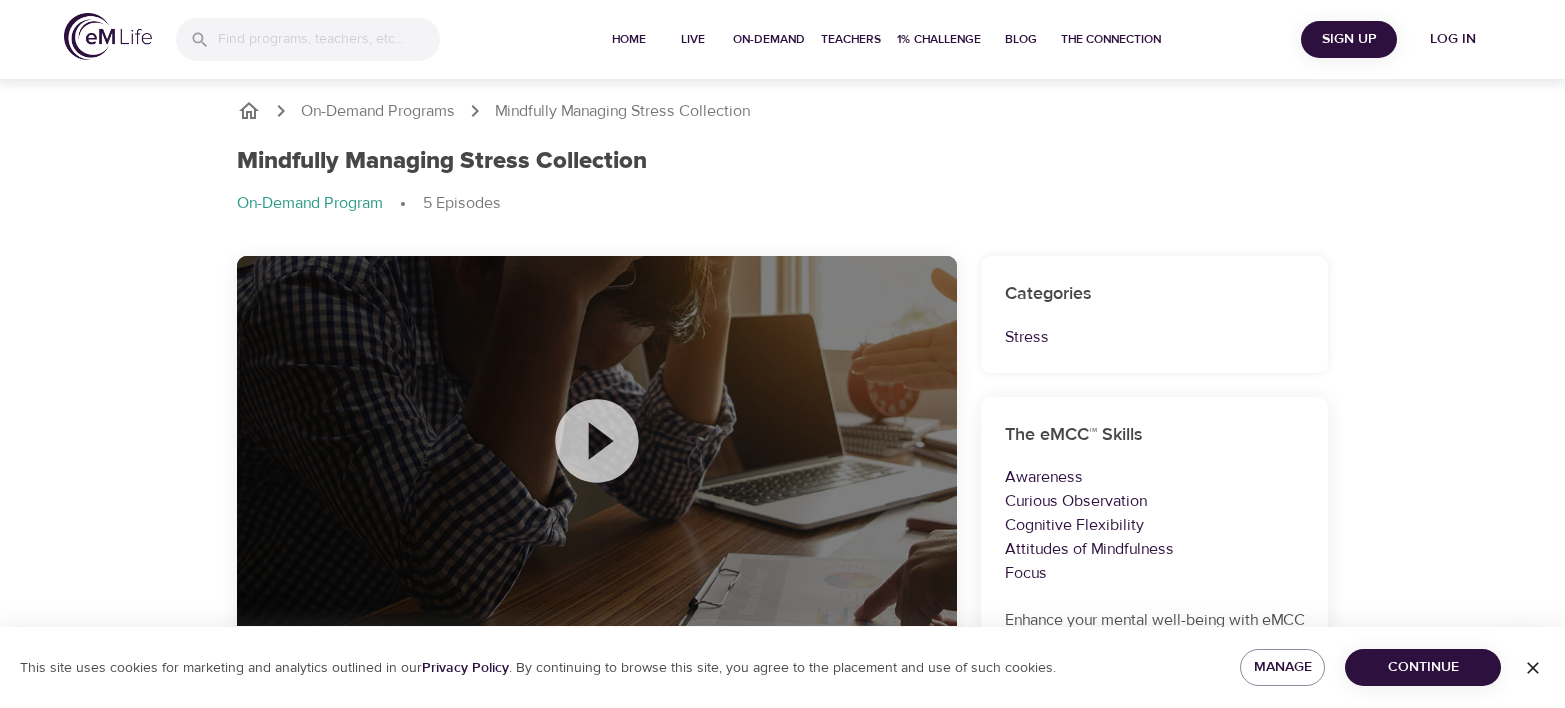 click 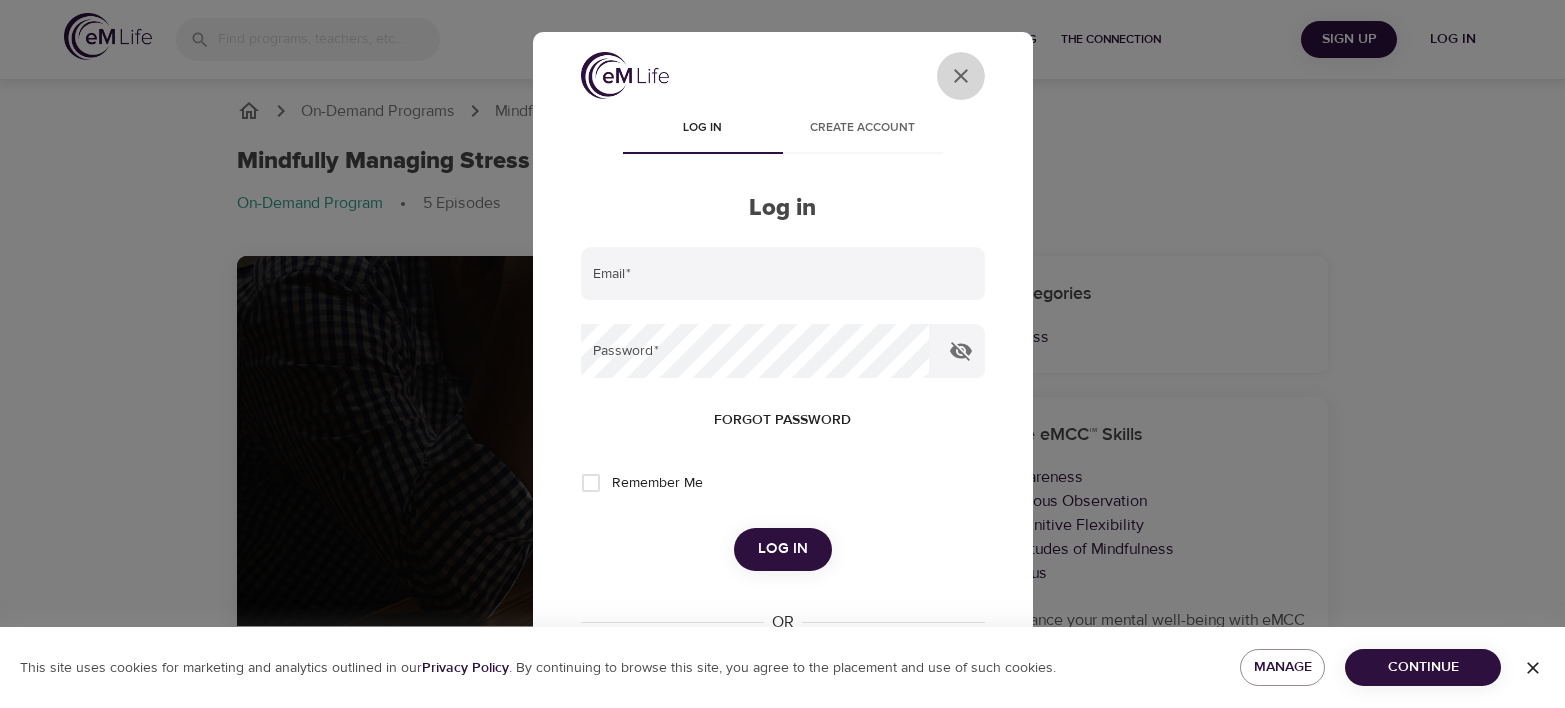 click on "User Profile" 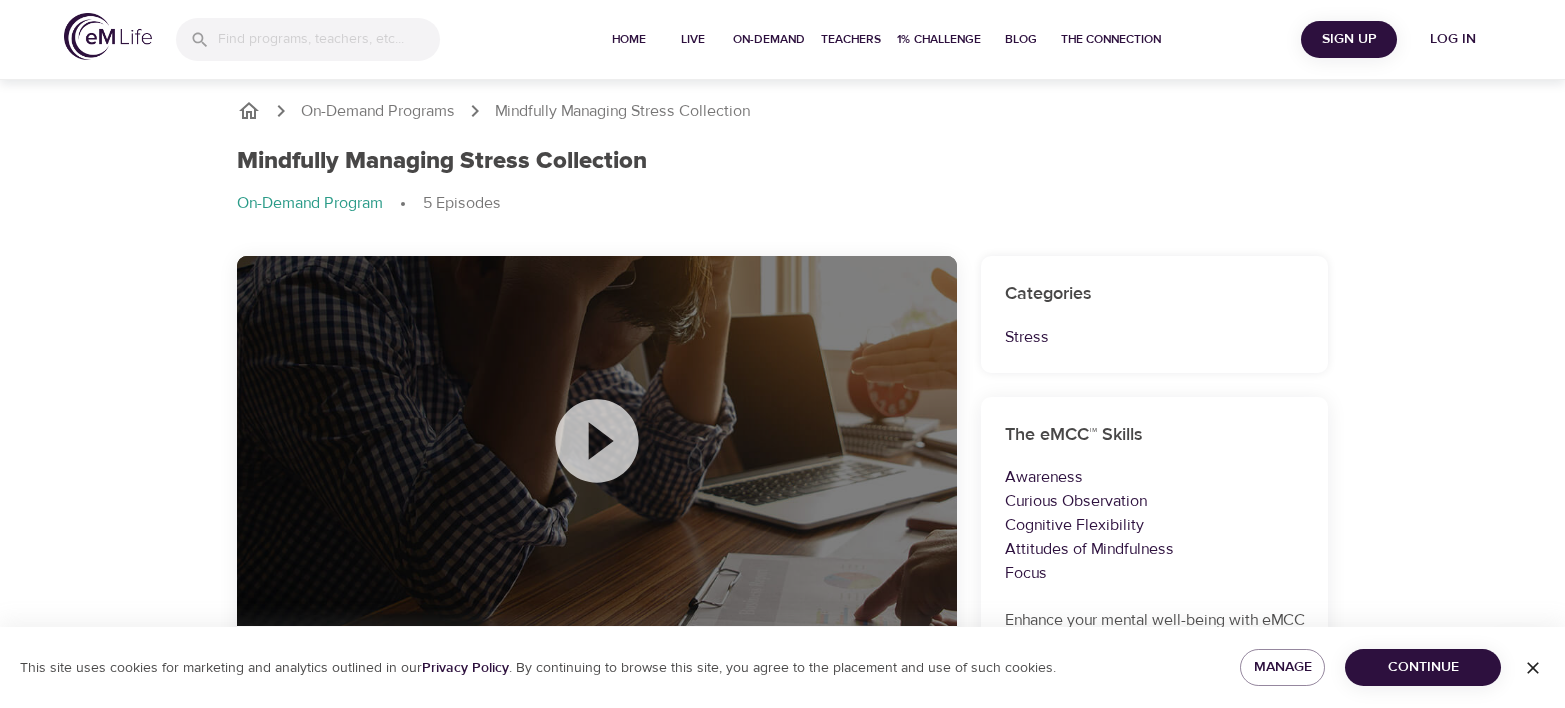 click on "On-Demand Programs Mindfully Managing Stress Collection Mindfully Managing Stress Collection On-Demand Program 5 Episodes Reversing the Escalator of Stress Episode 1 0:00  /  6:05 5 Episodes Reversing the Escalator of Stress Episode 1    - 6 minutes 5 seconds Have you ever had one stressful thing happen during the day to then feel like the entire day followed with more stressful events? When a stressful event happens, it is important to do a quick reboot to reset our mind, body, emotions and attention. This mindfulness practice will helpbring you back to the present moment with greater calm and clarity. Play Add to Playlist Smoothing Out the Roller Coaster Ride of Stress Episode 2    - 7 minutes 13 seconds Play Add to Playlist Never Enough Time Episode 3    - 7 minutes 24 seconds Play Add to Playlist Turning Self-criticism Into Kindness Episode 4    - 8 minutes 58 seconds Play Add to Playlist Calming Uncertainty and Confusion Episode 5    - 5 minutes 52 seconds Play Add to Playlist Categories Stress Awareness" at bounding box center [782, 1336] 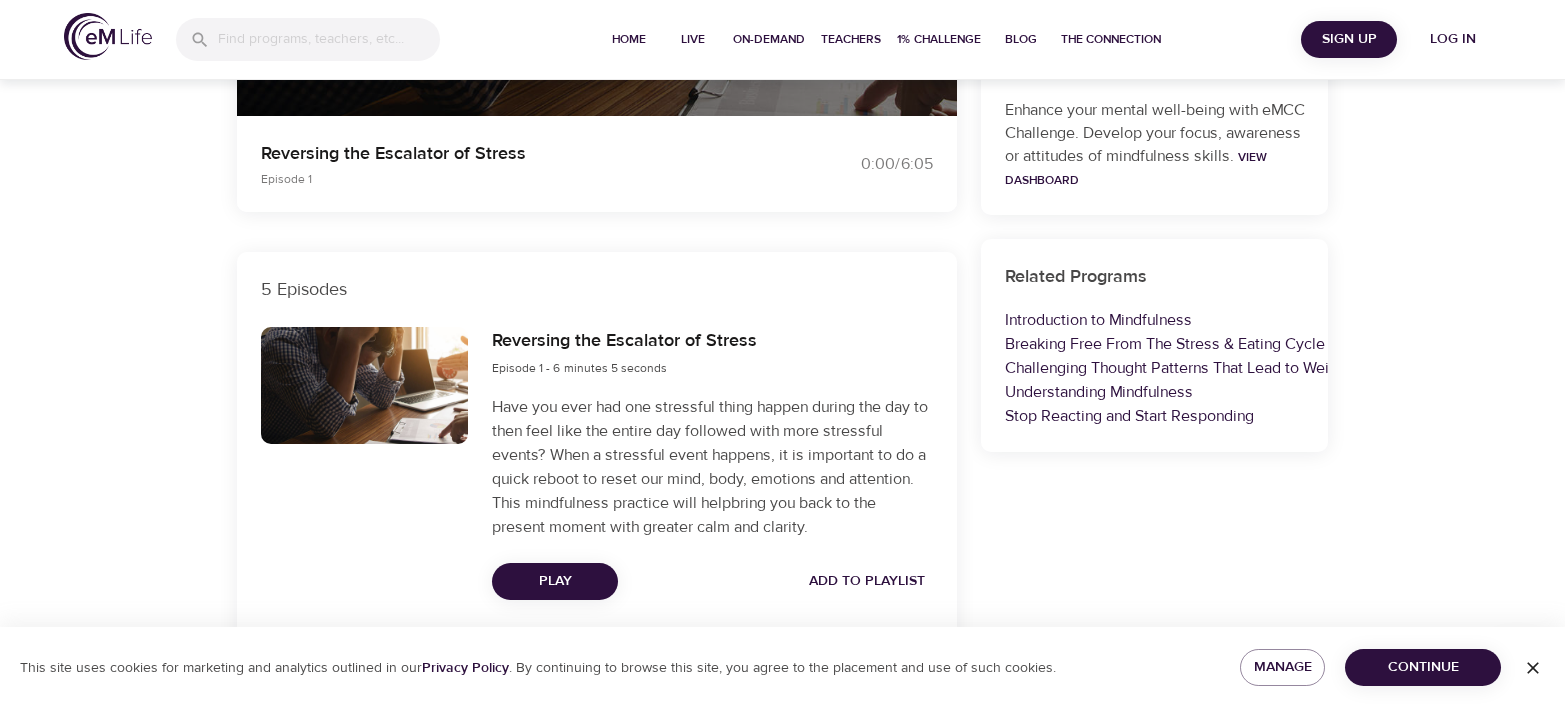 scroll, scrollTop: 0, scrollLeft: 0, axis: both 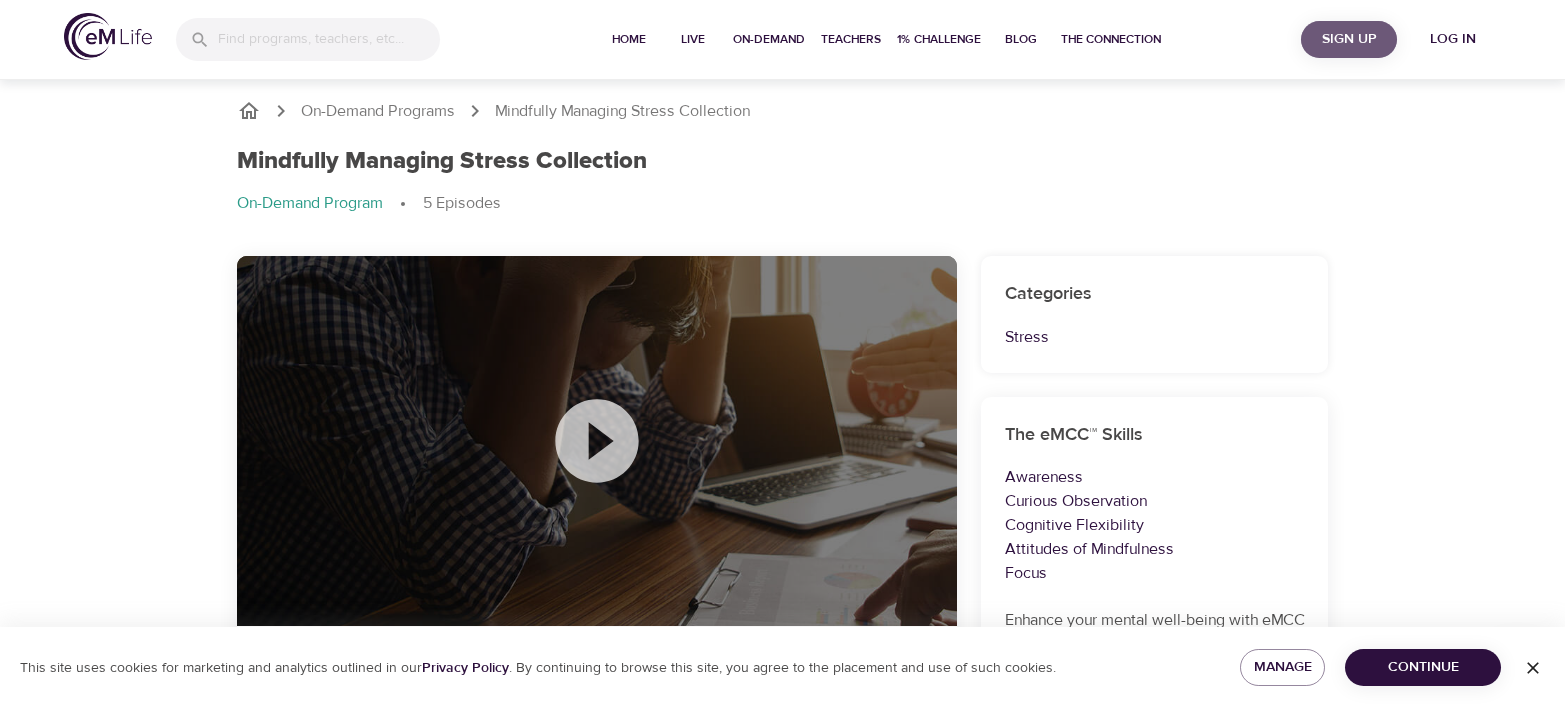 click on "Sign Up" at bounding box center (1349, 39) 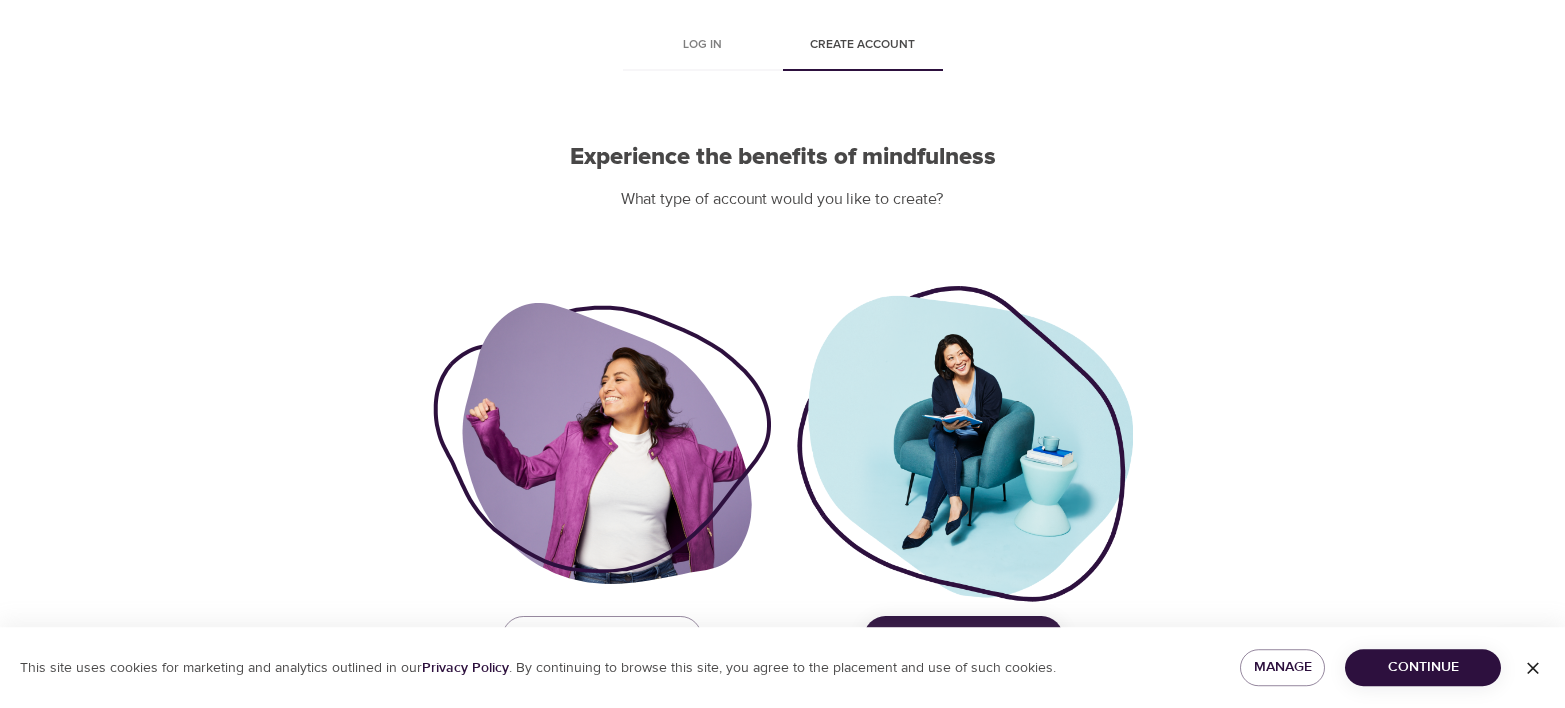 scroll, scrollTop: 132, scrollLeft: 0, axis: vertical 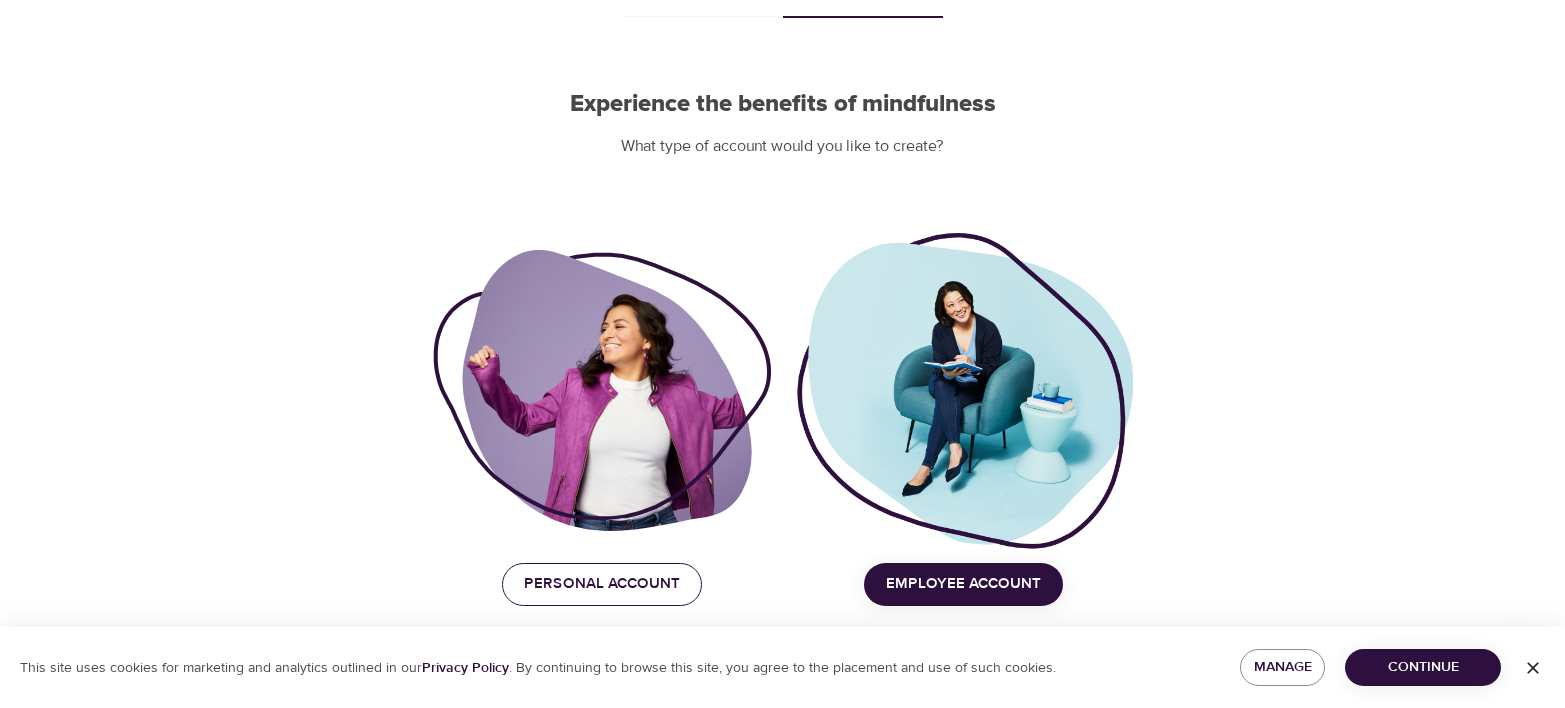 click on "Personal Account" at bounding box center (602, 584) 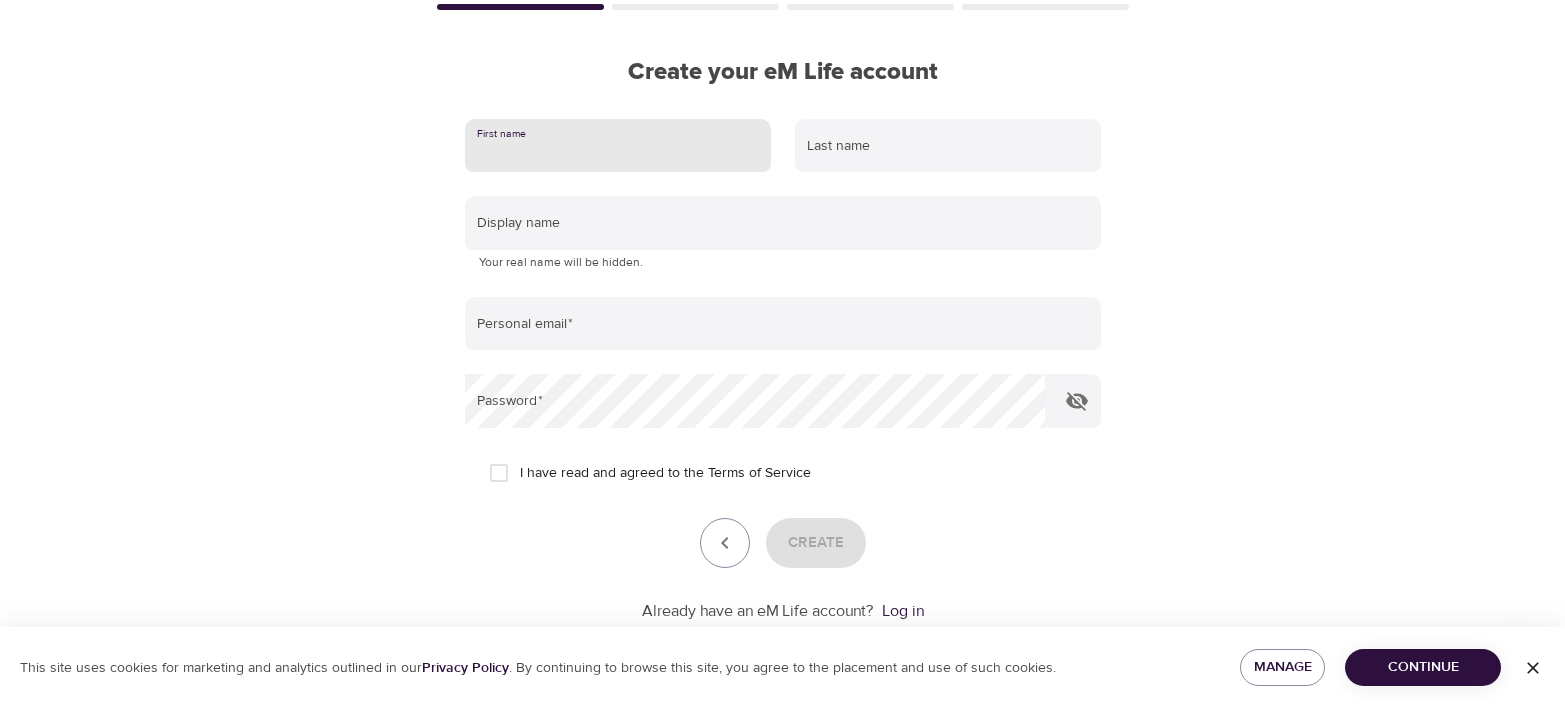 click at bounding box center (618, 146) 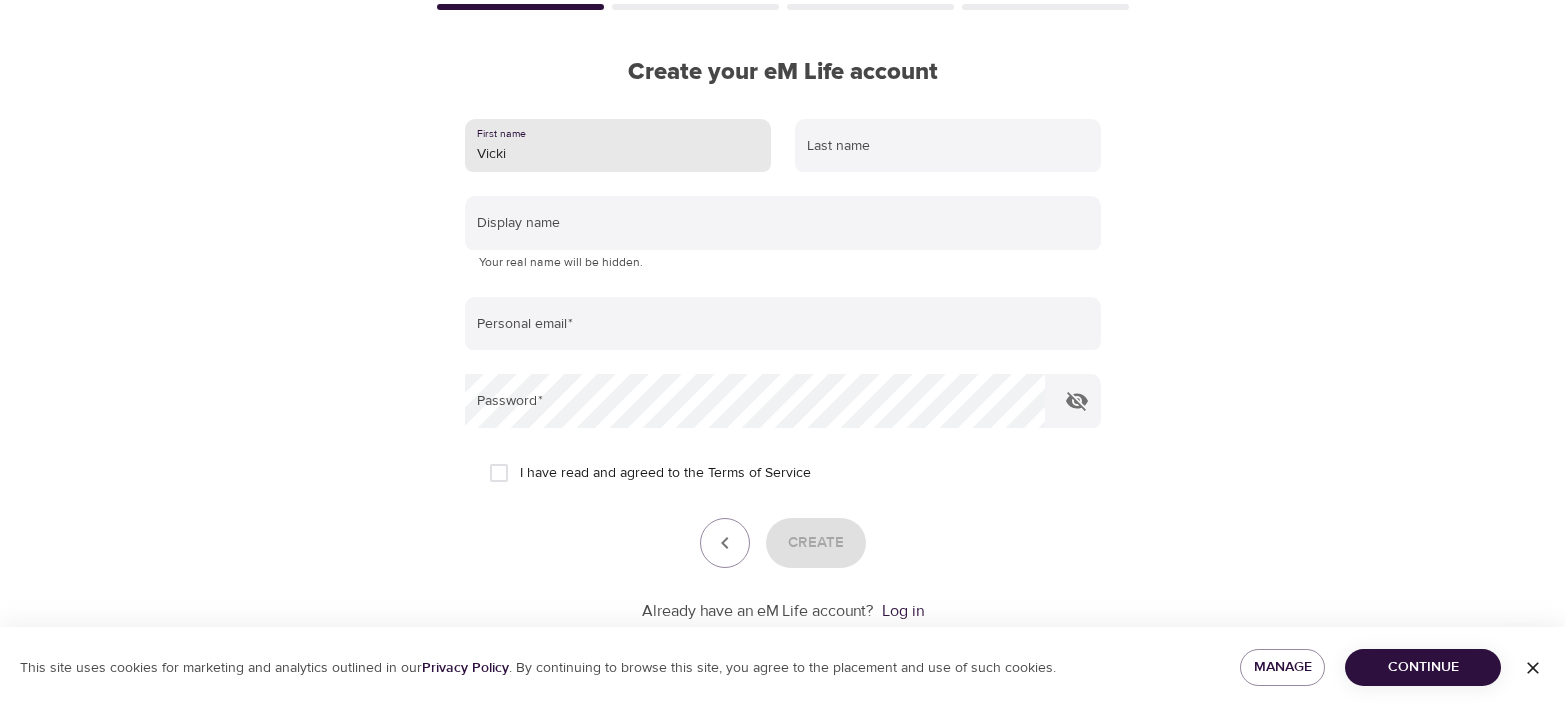 type on "Vicki" 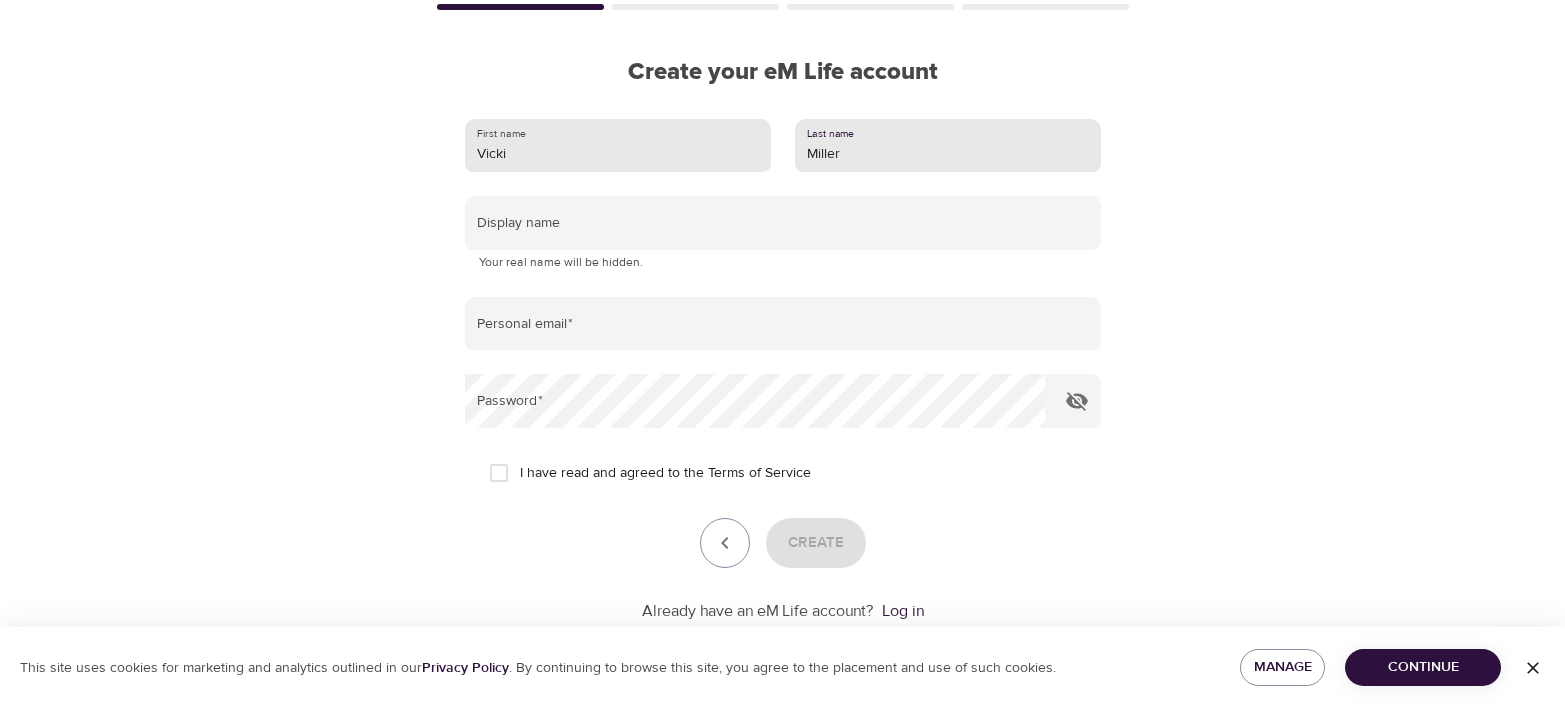 type on "Miller" 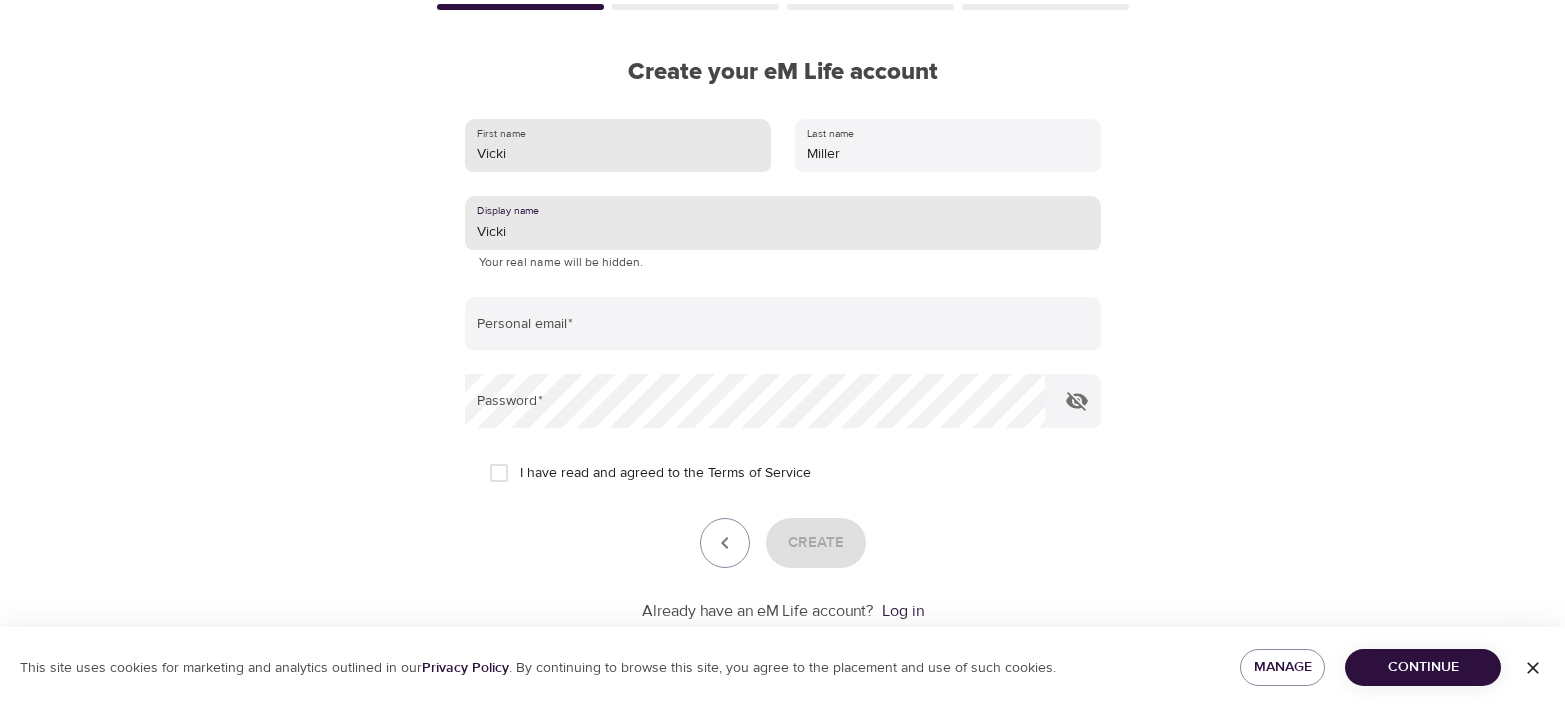 type on "Vicki" 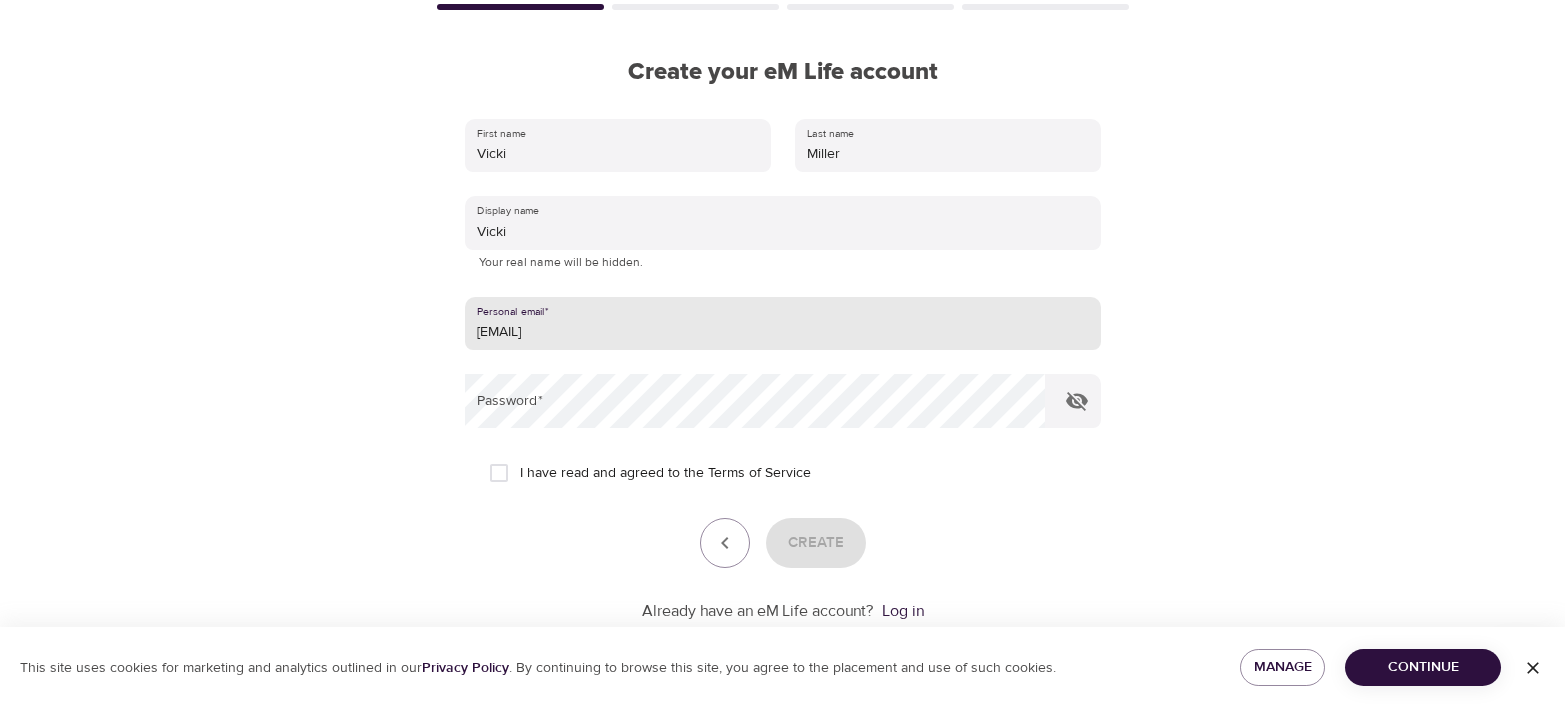 type on "[EMAIL]" 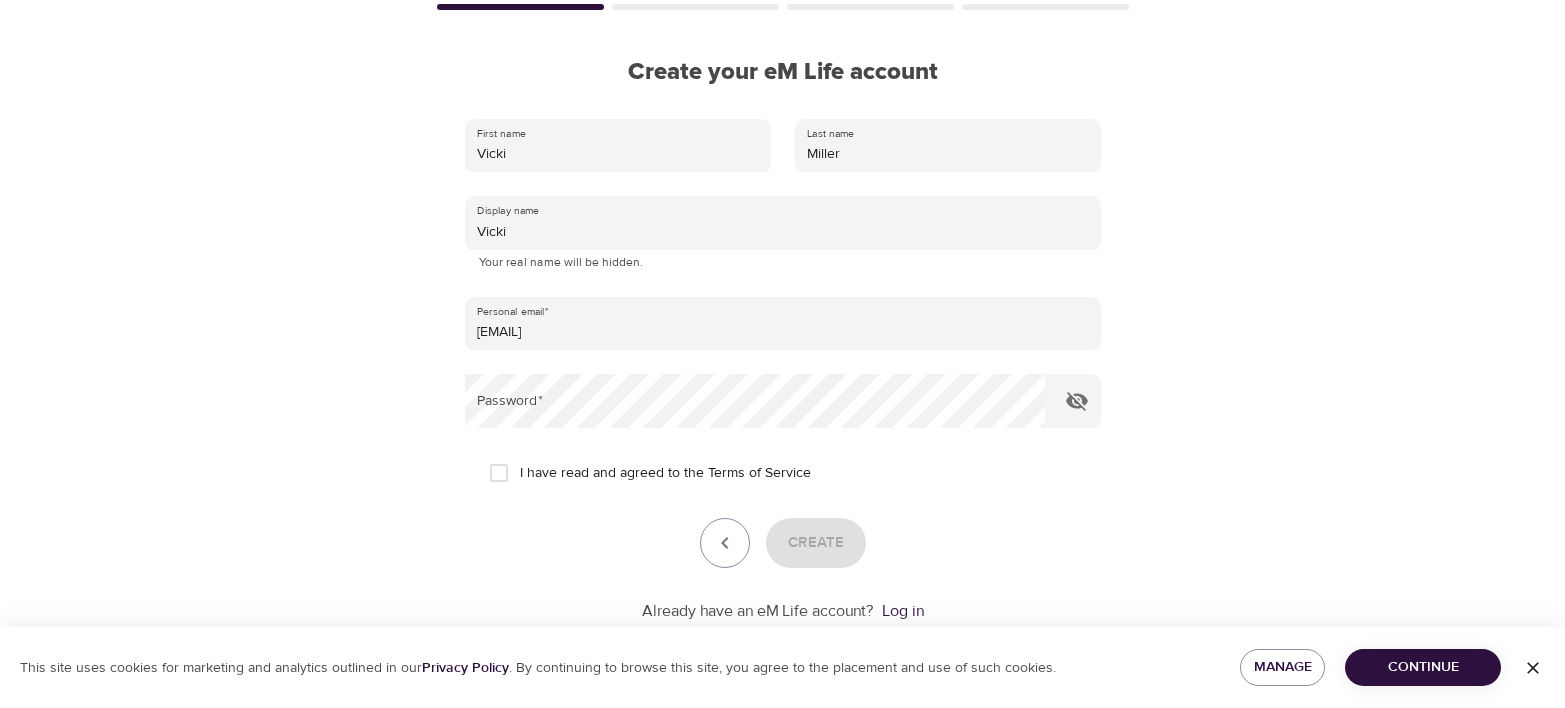drag, startPoint x: 363, startPoint y: 336, endPoint x: 372, endPoint y: 344, distance: 12.0415945 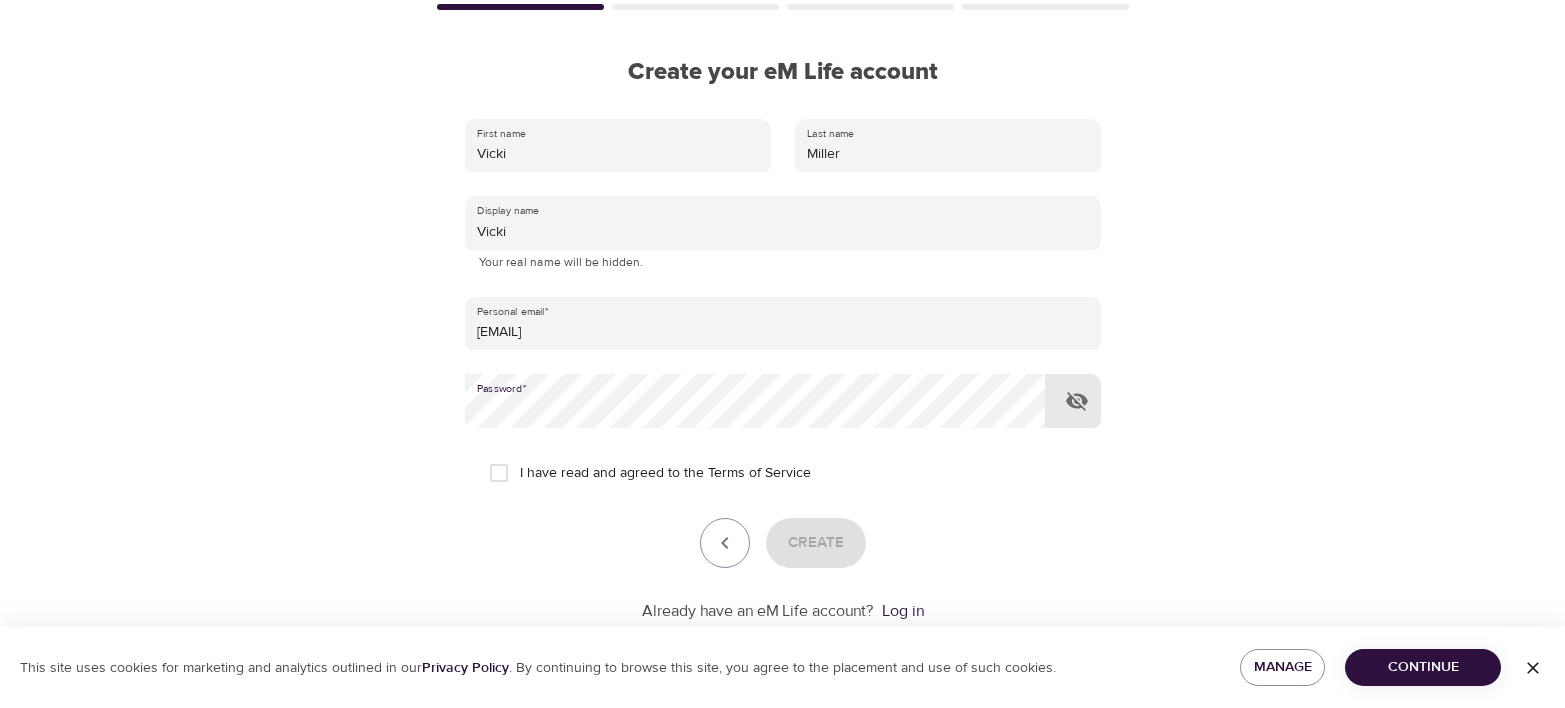 click on "I have read and agreed to the    Terms of Service" at bounding box center (499, 473) 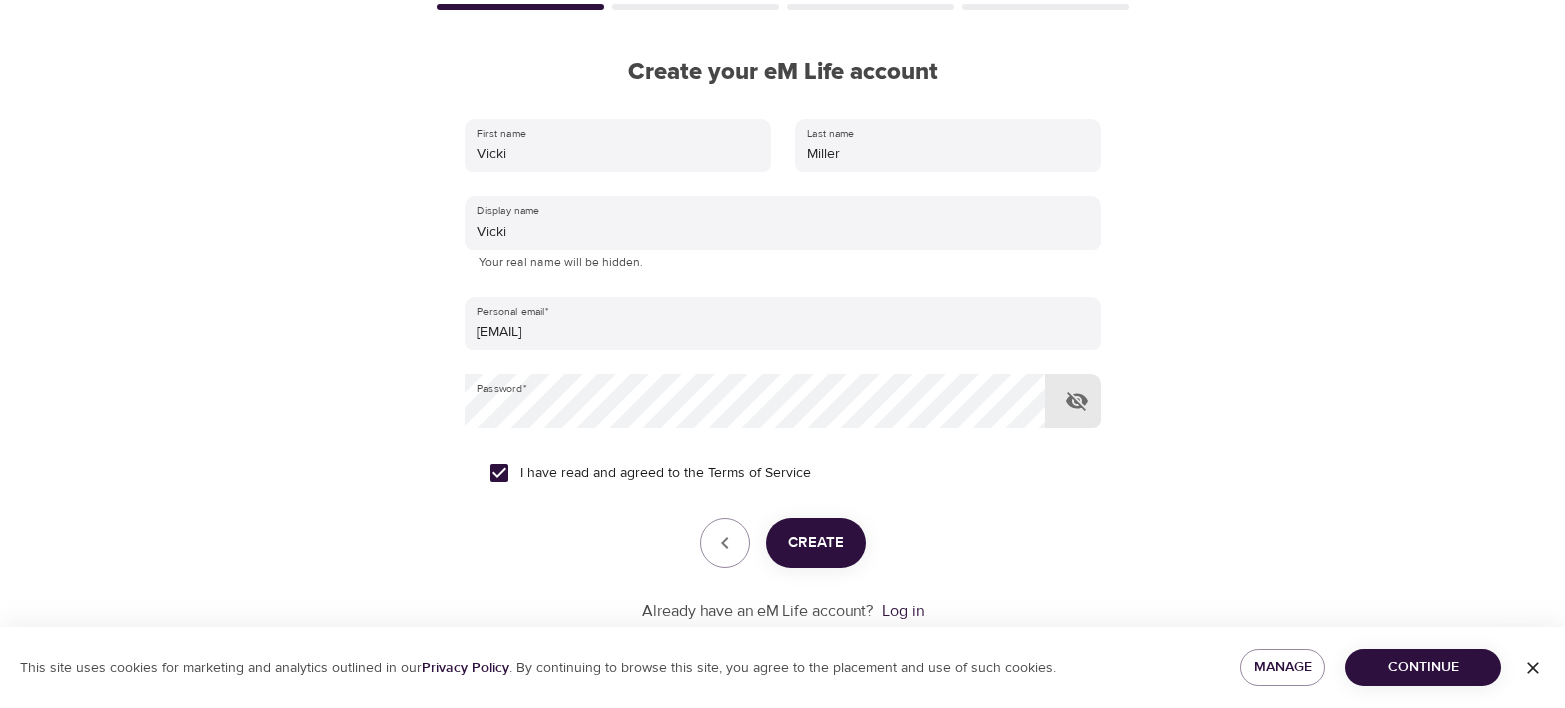 click 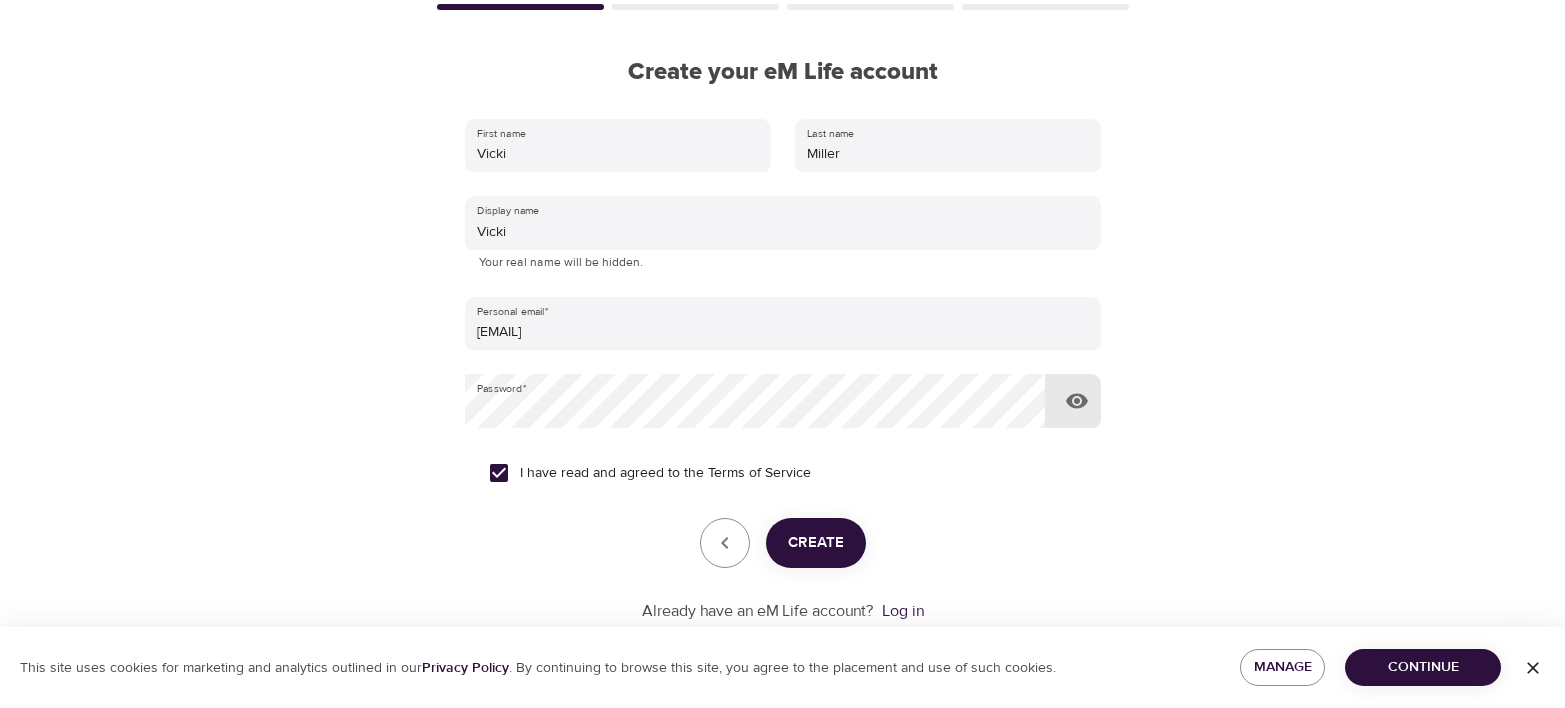 click 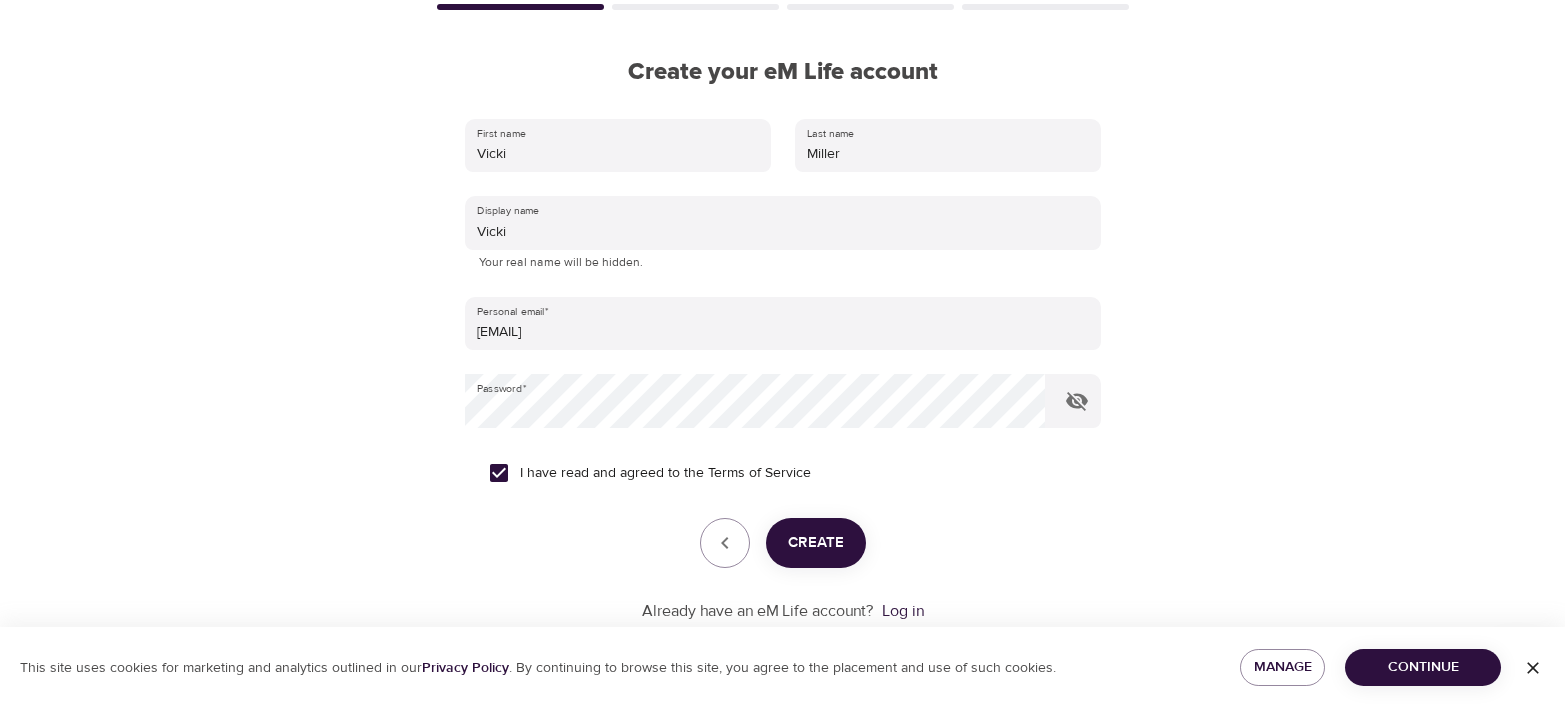 click on "Create" at bounding box center (816, 543) 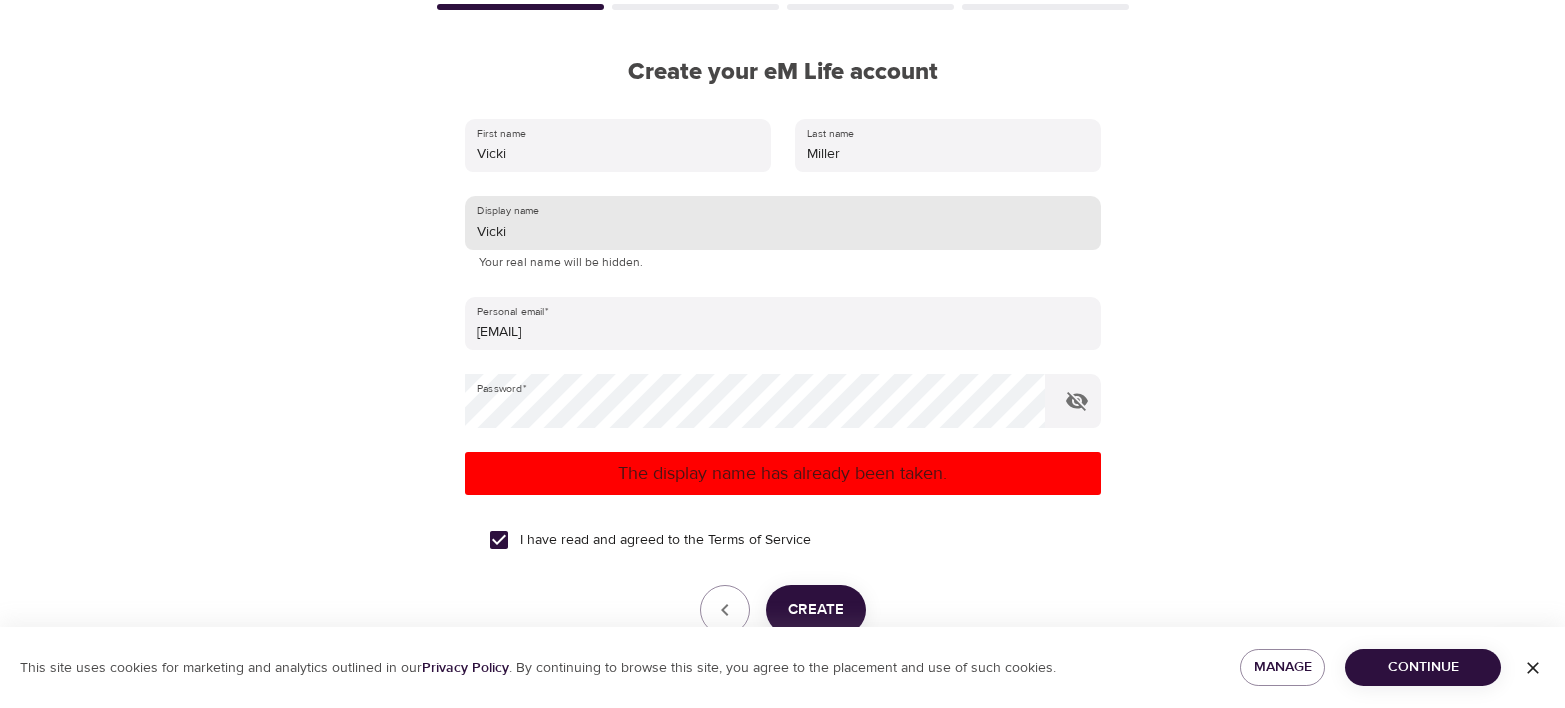 click on "Vicki" at bounding box center [783, 223] 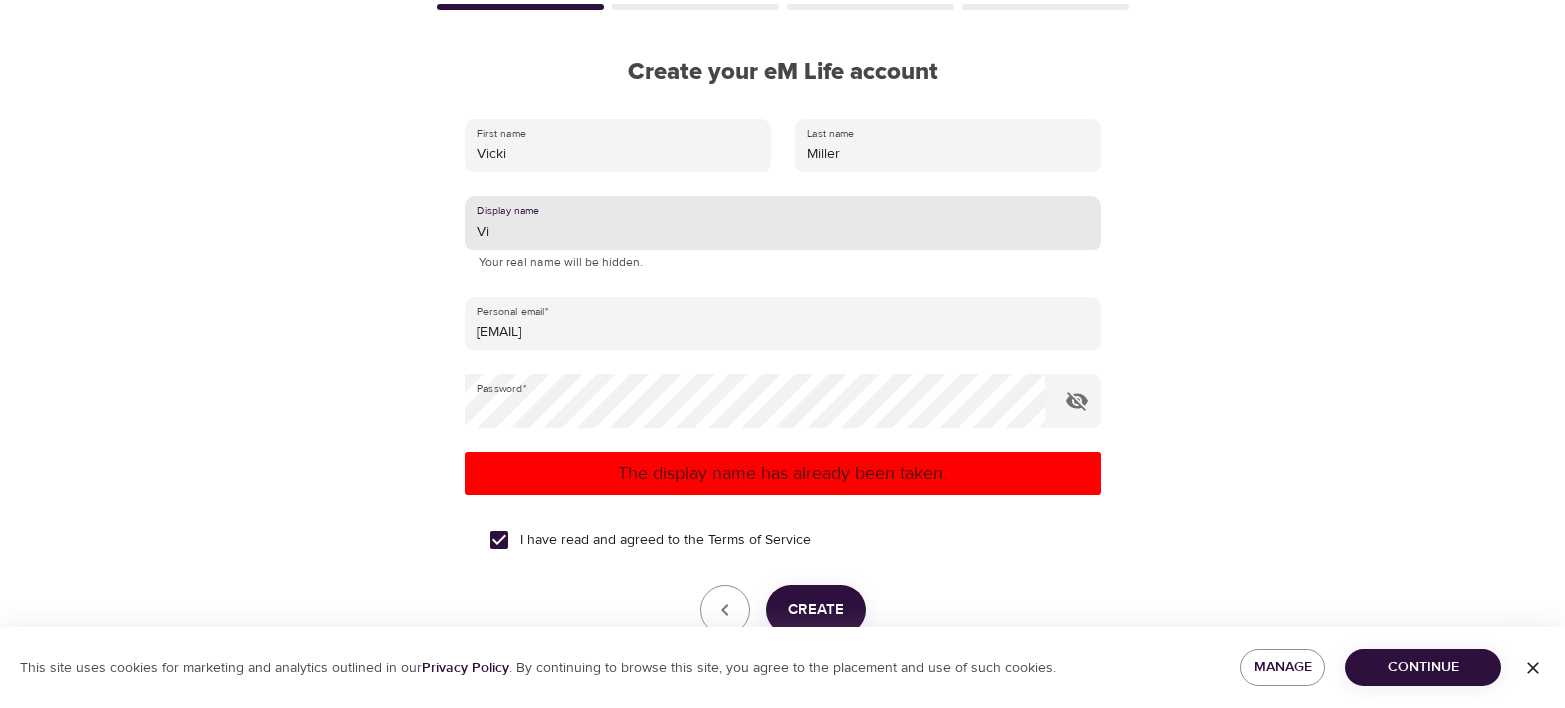 type on "V" 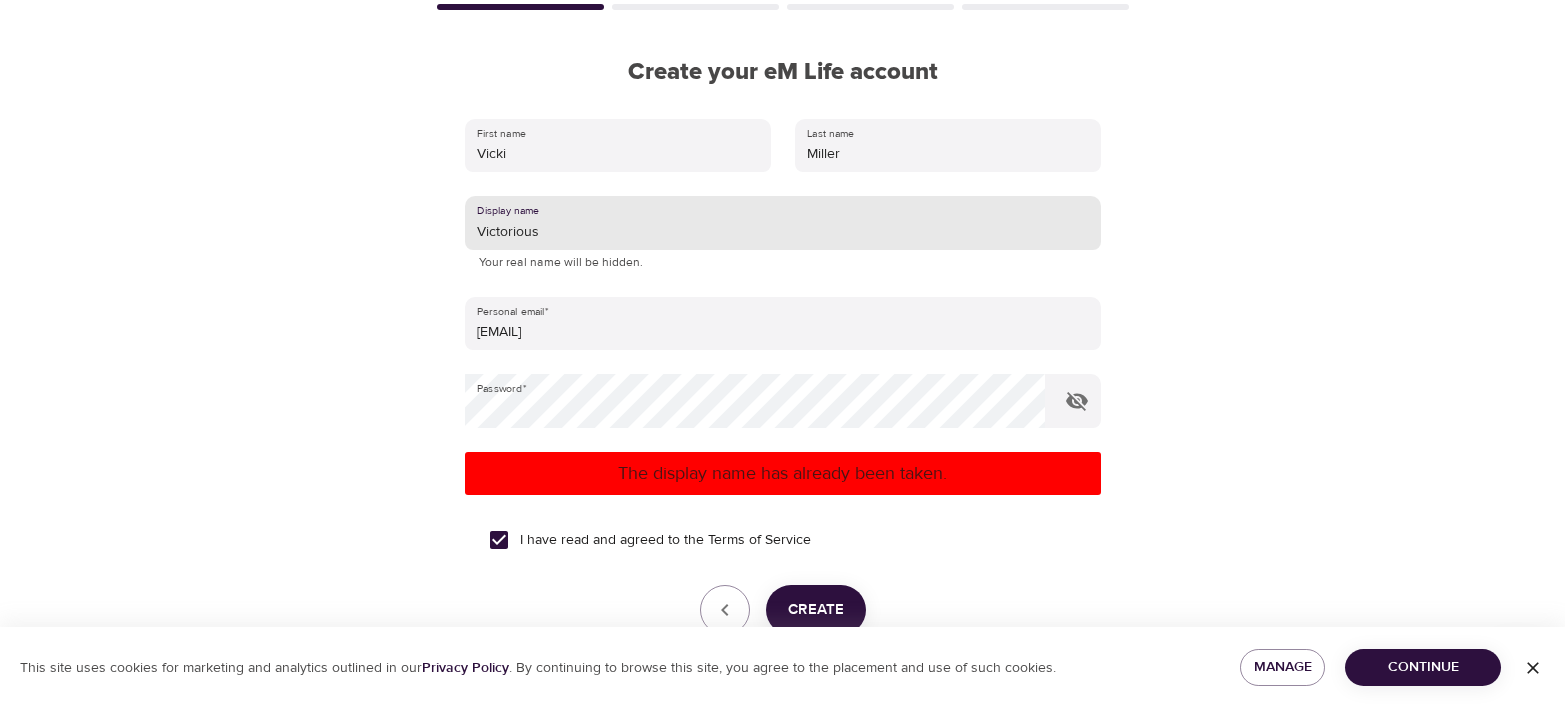 type on "Victorious" 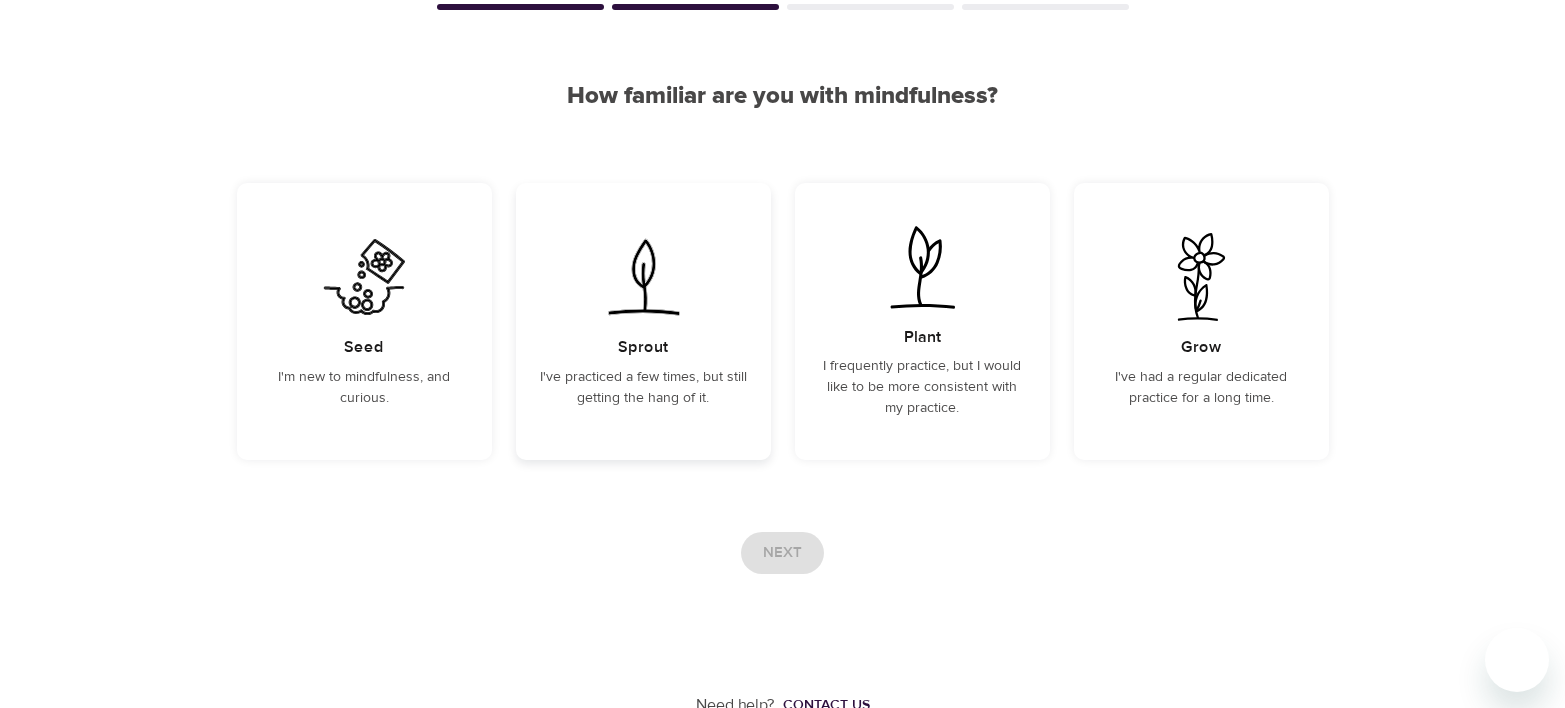 click on "Sprout I've practiced a few times, but still getting the hang of it." at bounding box center (643, 321) 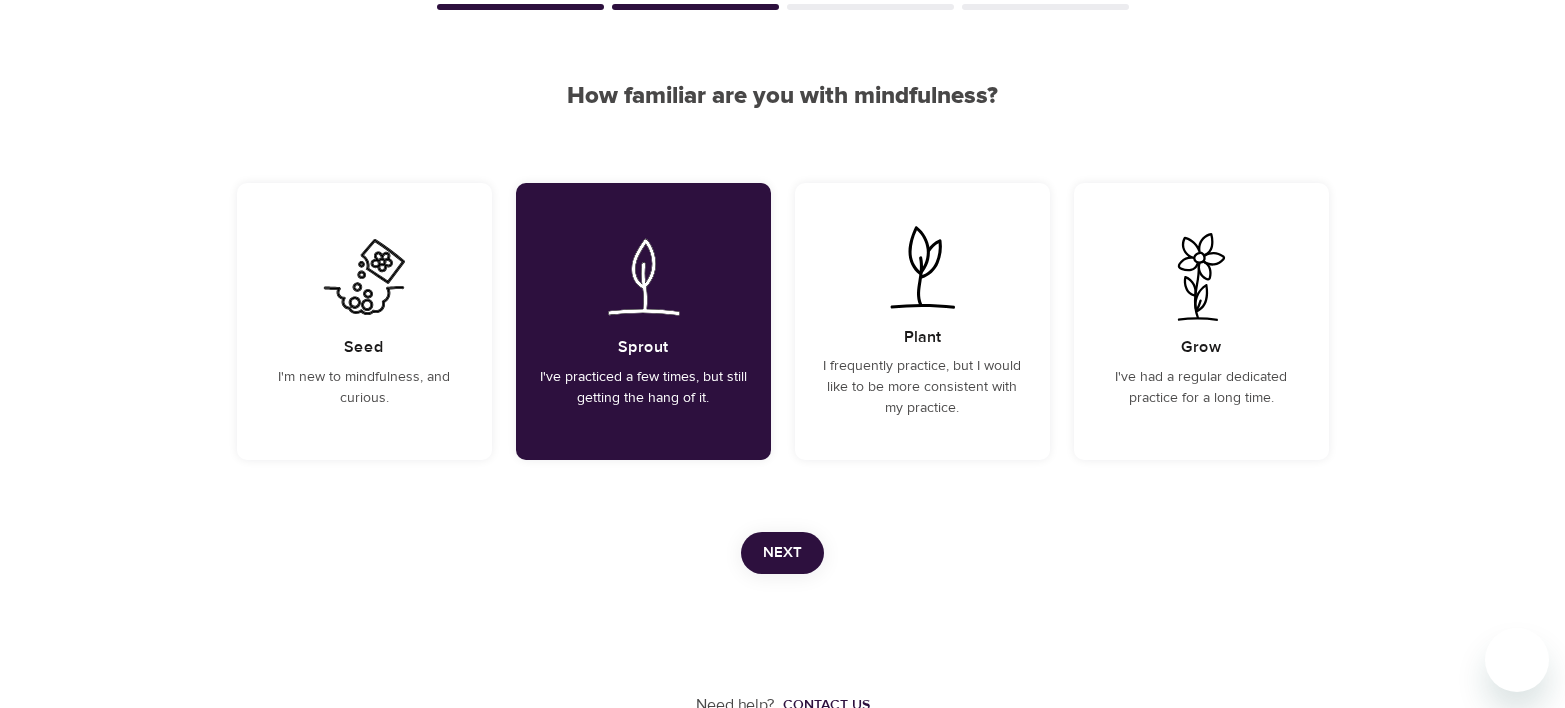click on "Next" at bounding box center (782, 553) 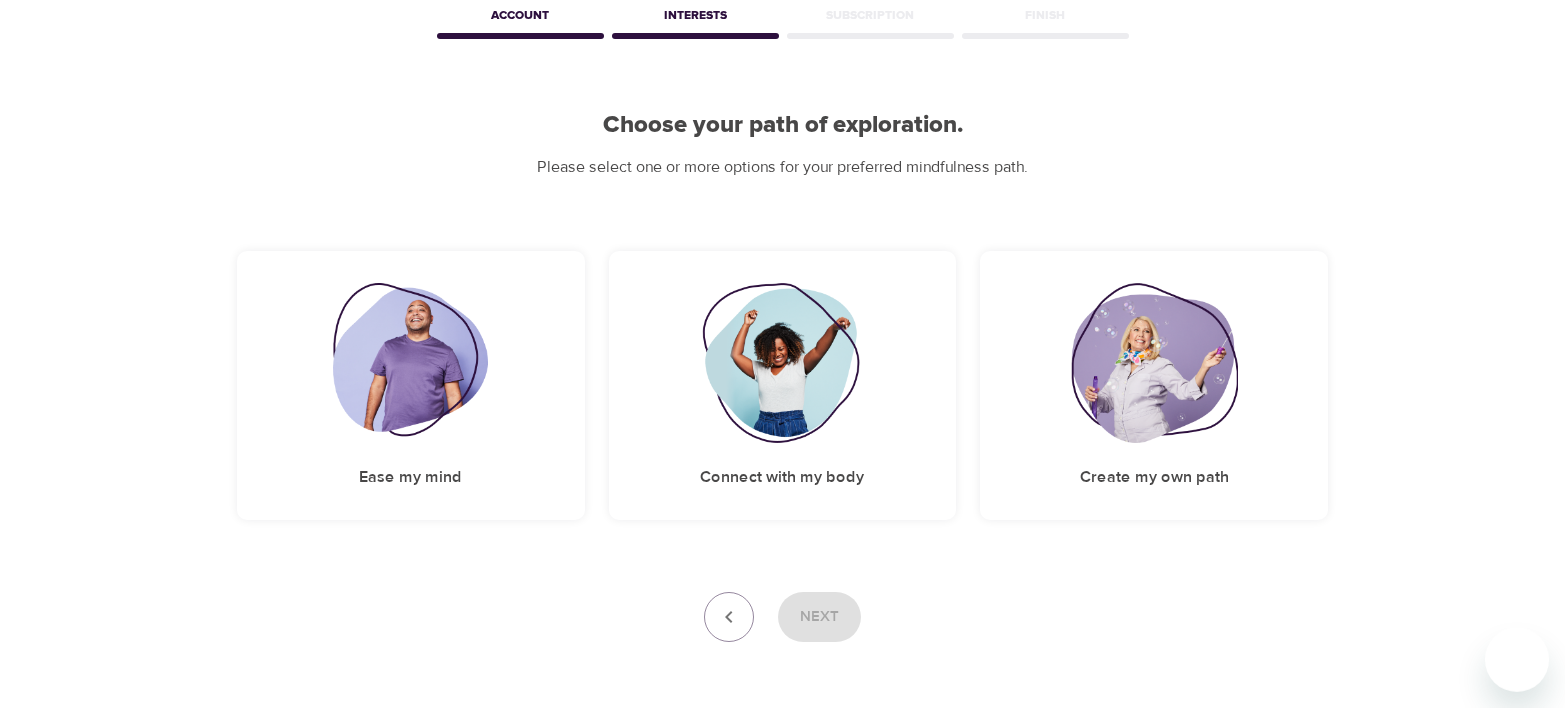 scroll, scrollTop: 179, scrollLeft: 0, axis: vertical 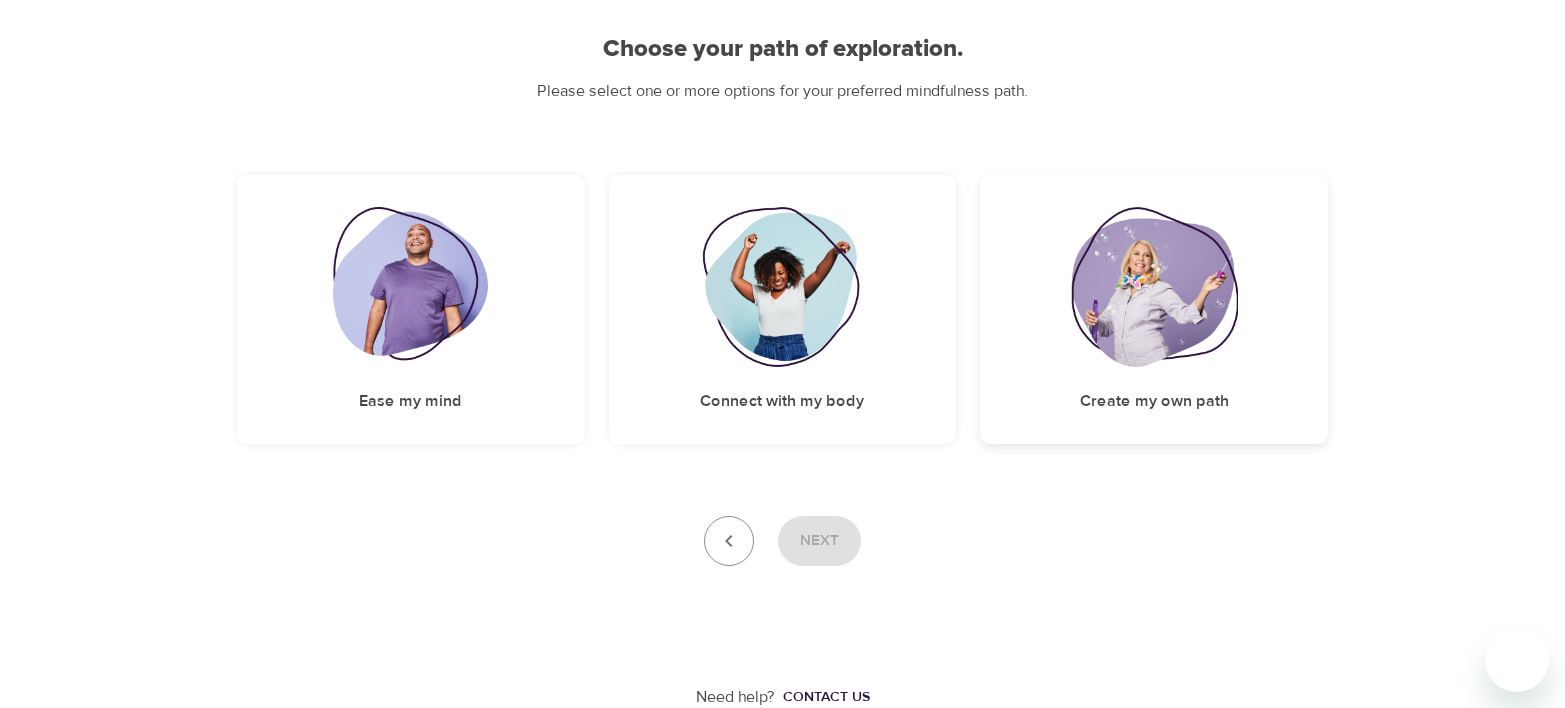 click at bounding box center (1154, 287) 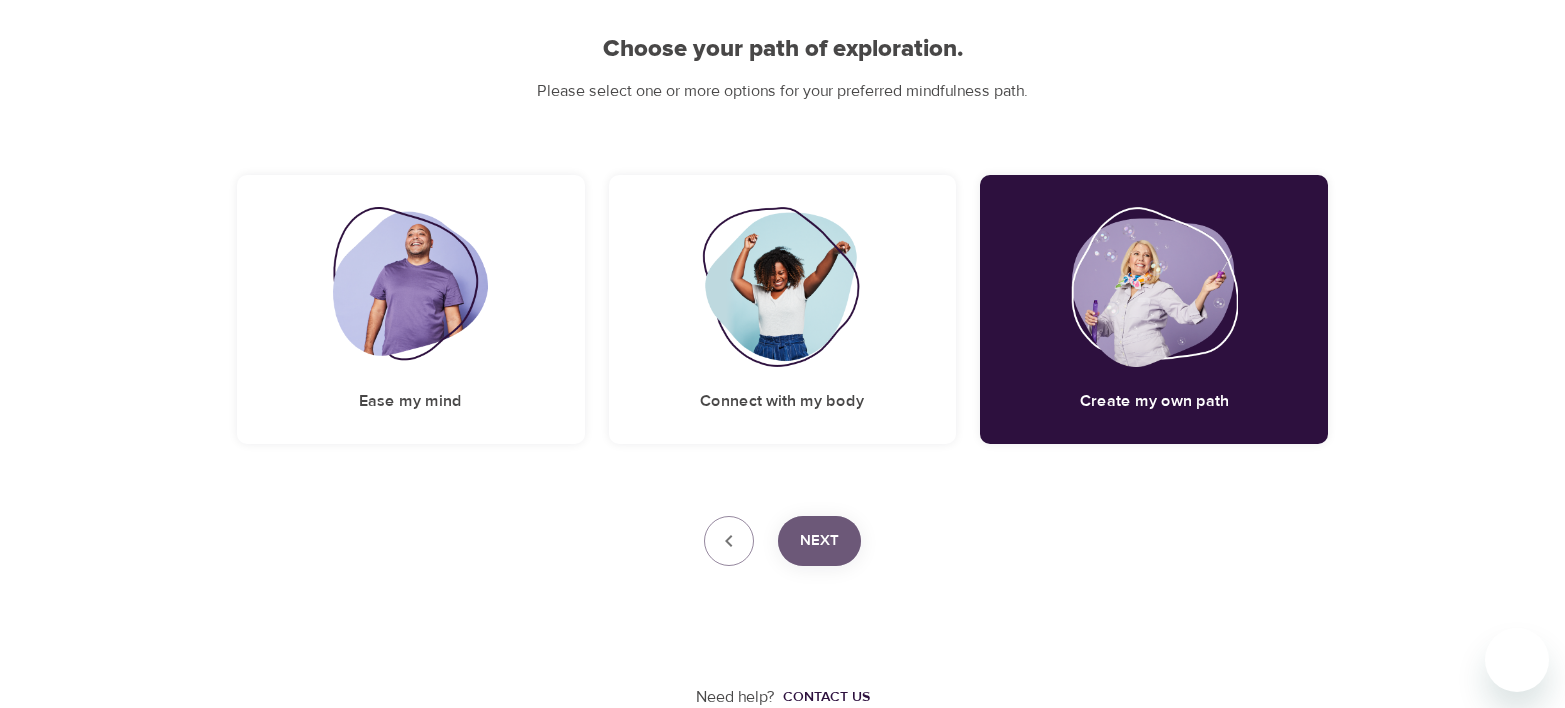 click on "Next" at bounding box center [819, 541] 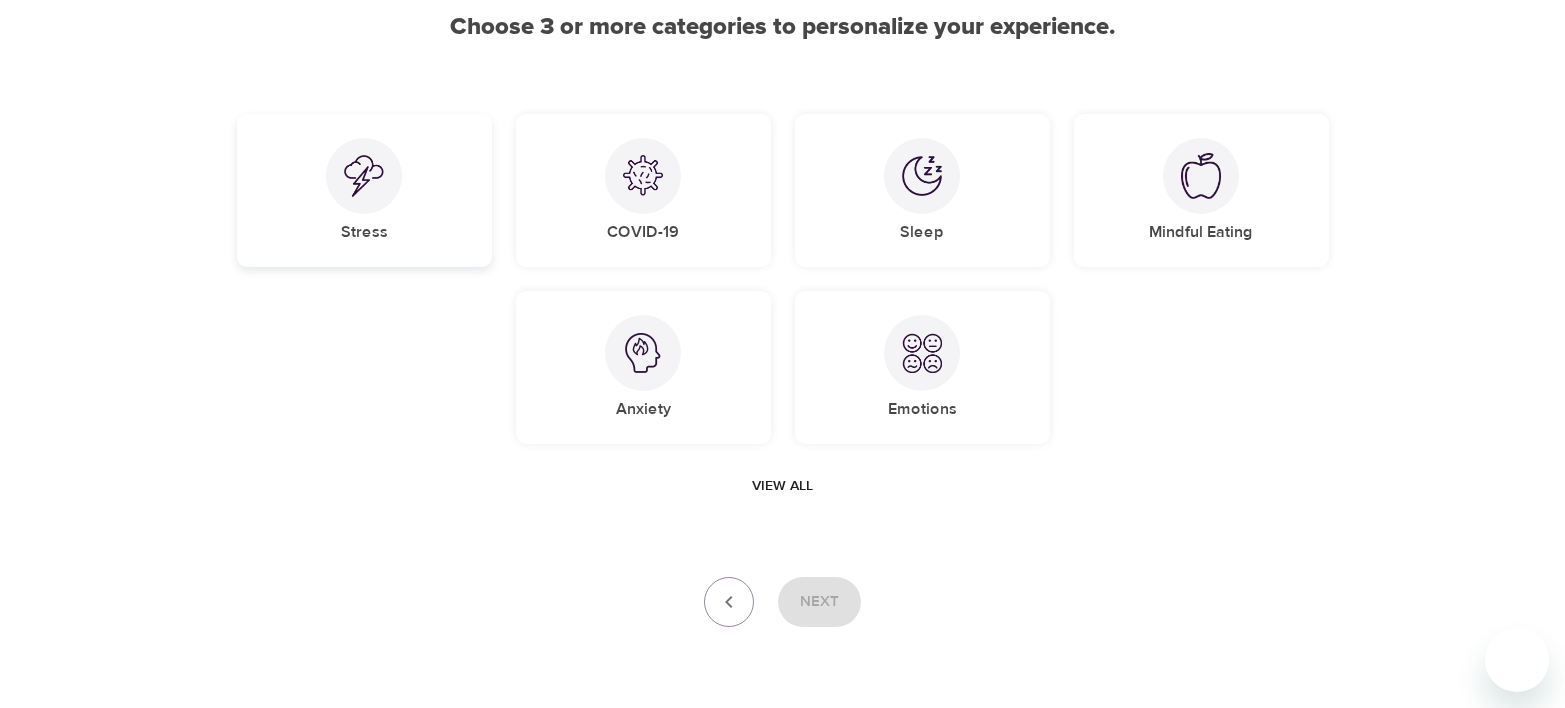 click at bounding box center (364, 176) 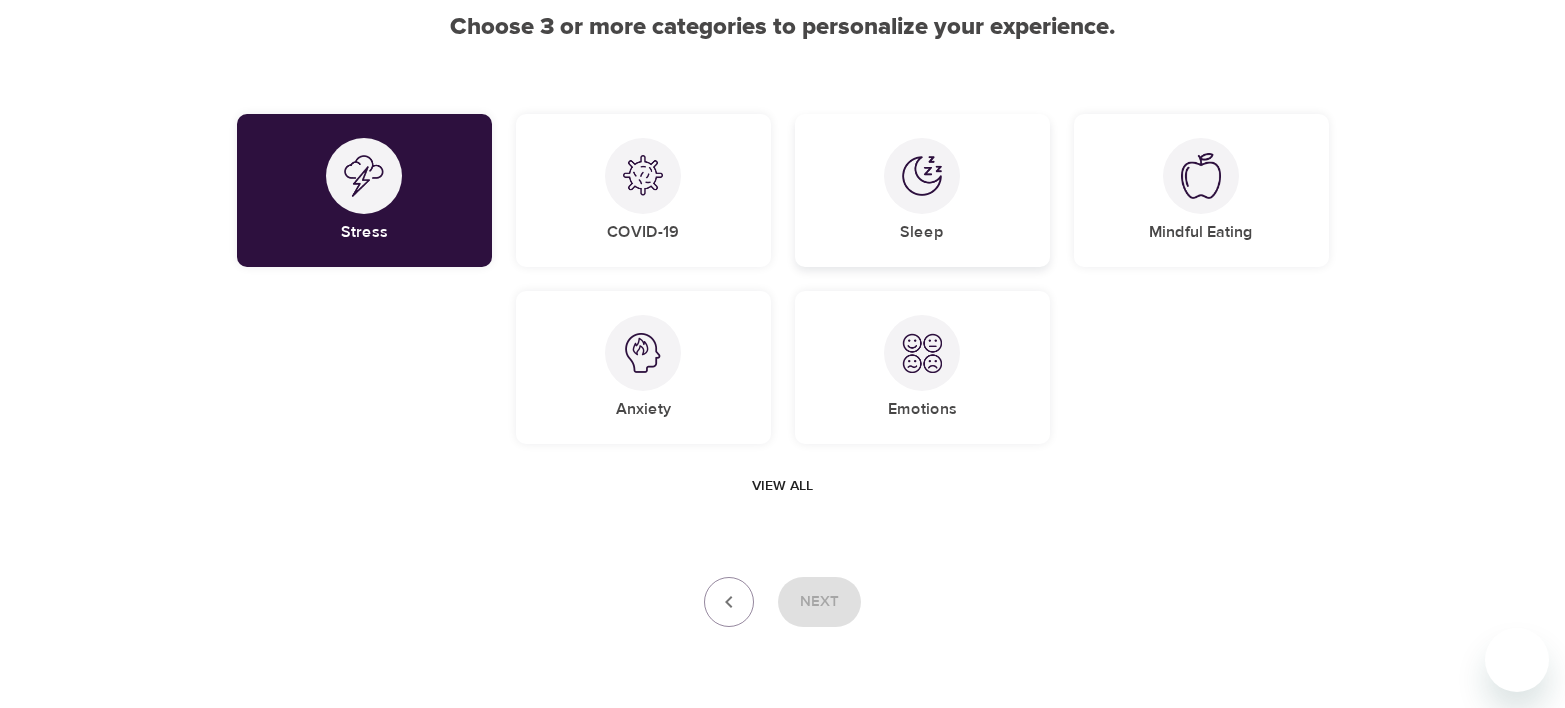 click at bounding box center (922, 176) 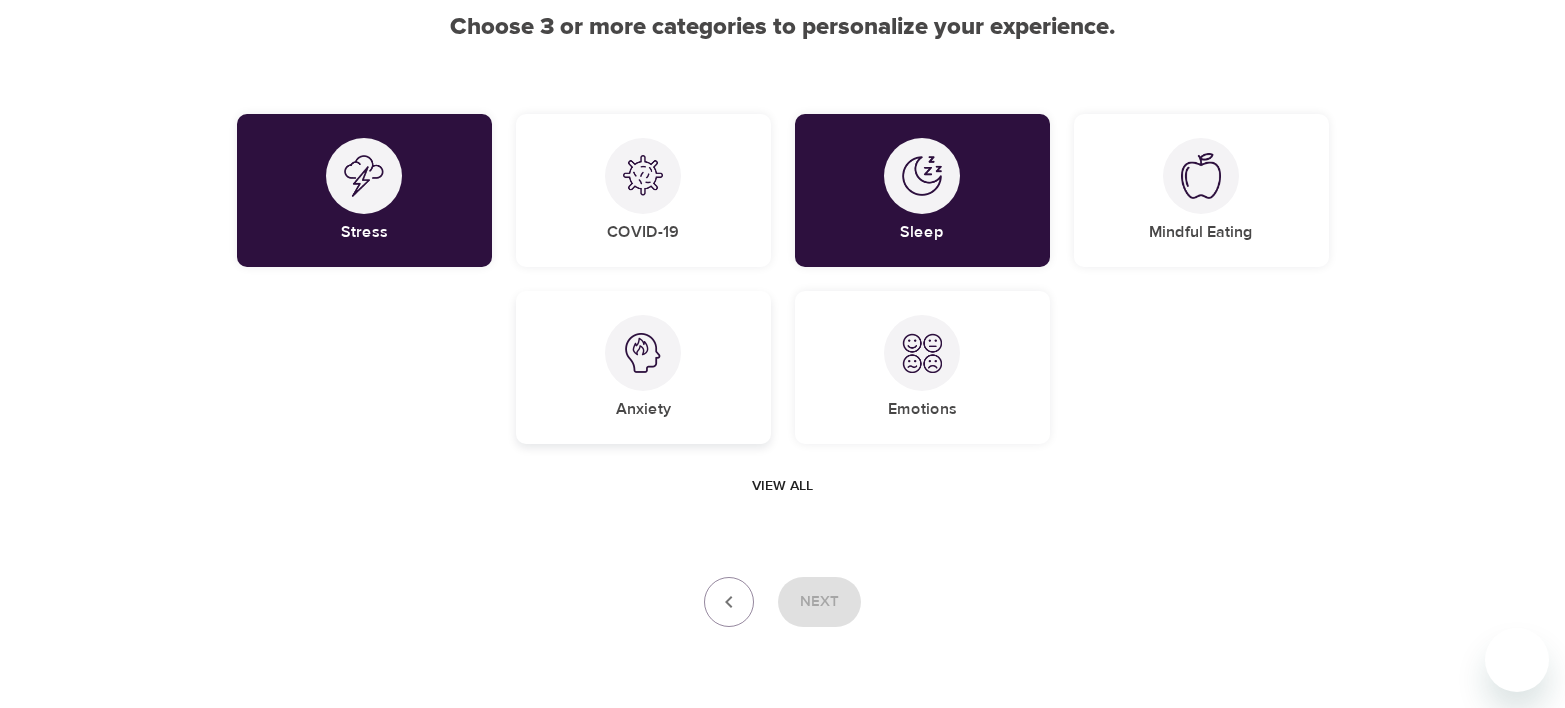 click at bounding box center (643, 353) 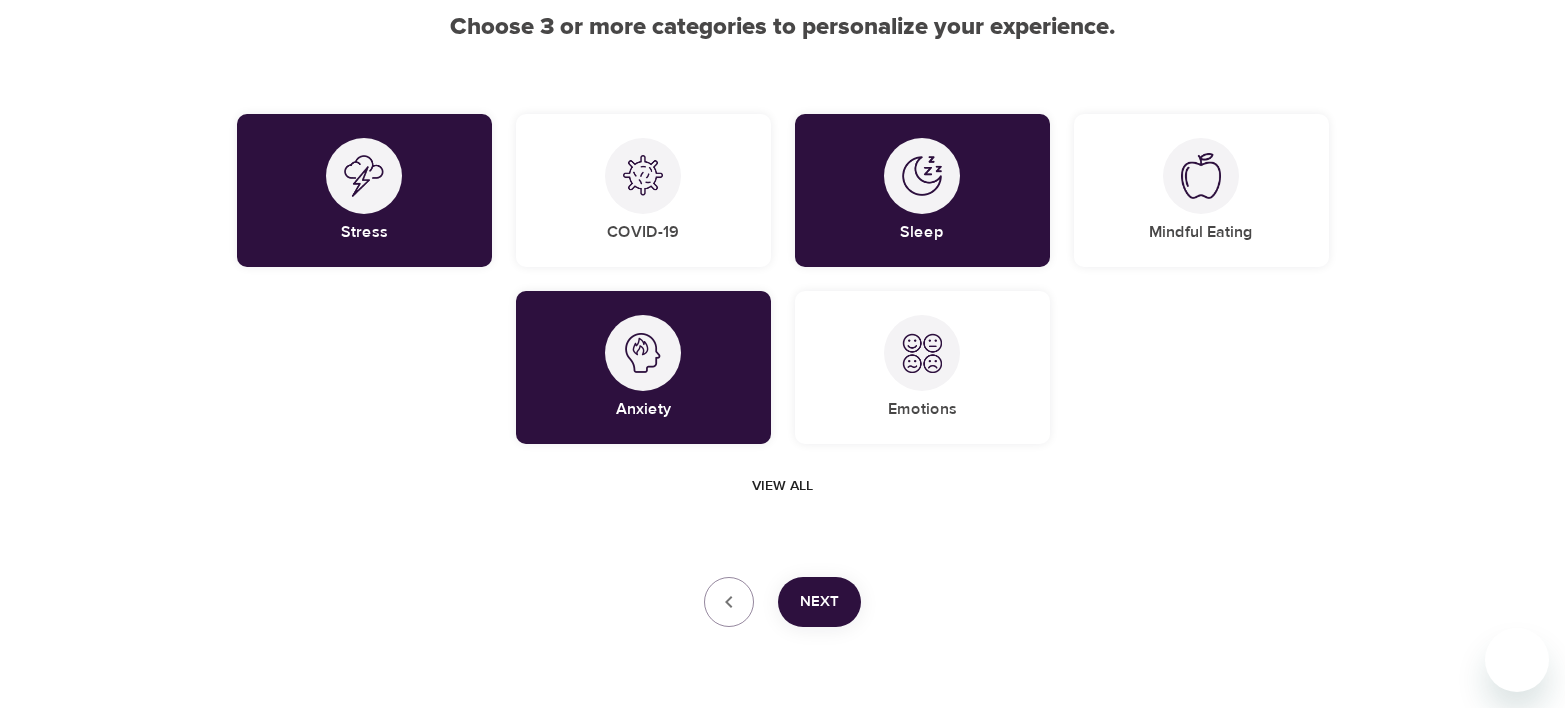 click on "Next" at bounding box center [819, 602] 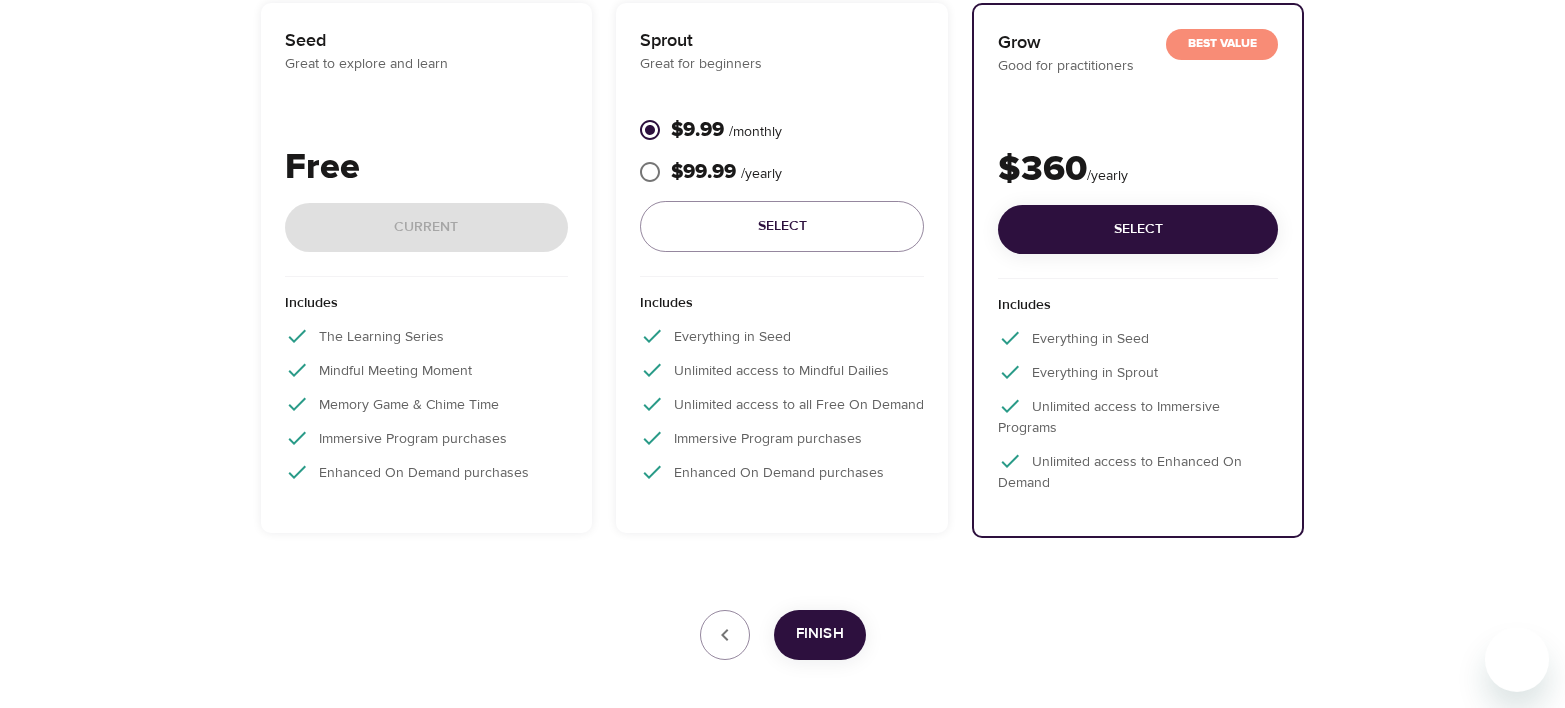 scroll, scrollTop: 282, scrollLeft: 0, axis: vertical 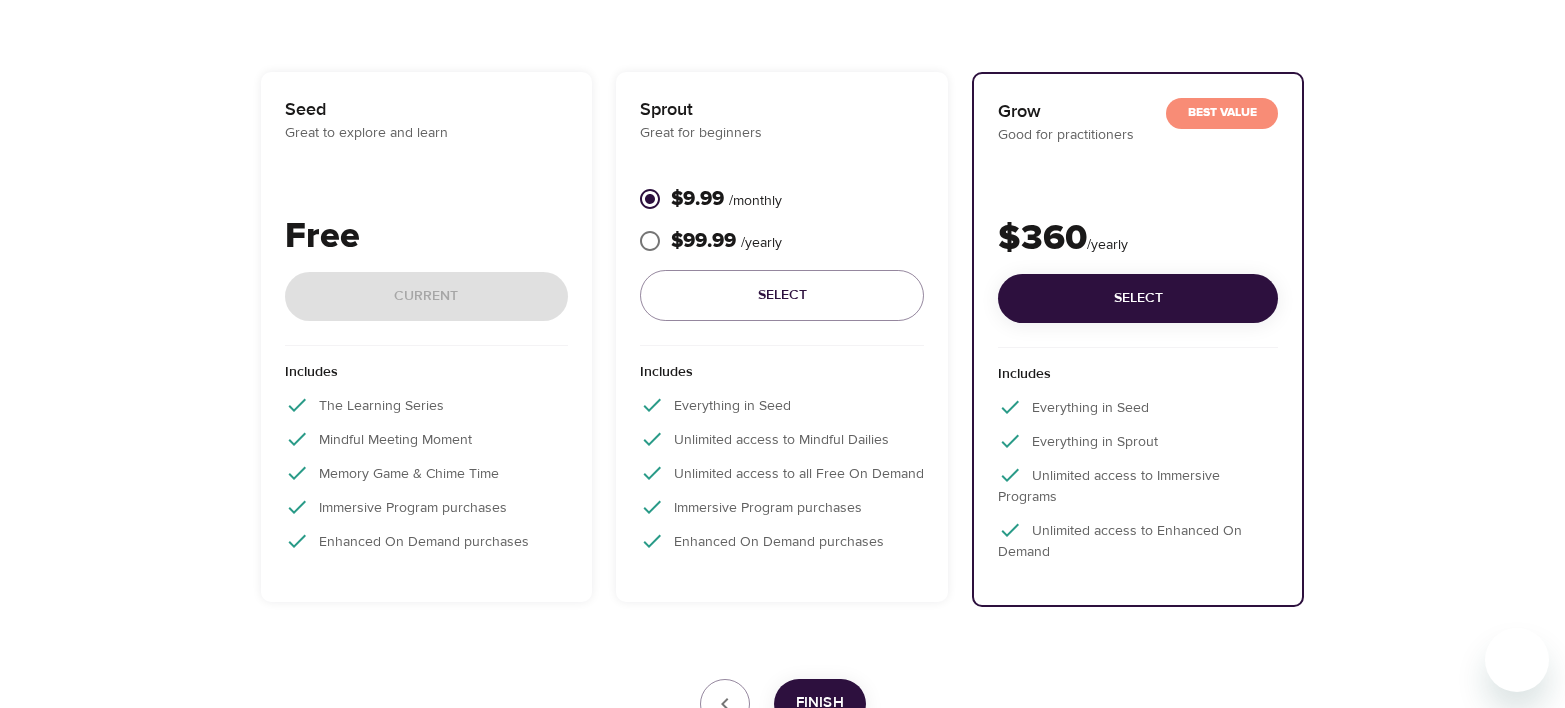 click on "Free Current" at bounding box center [427, 278] 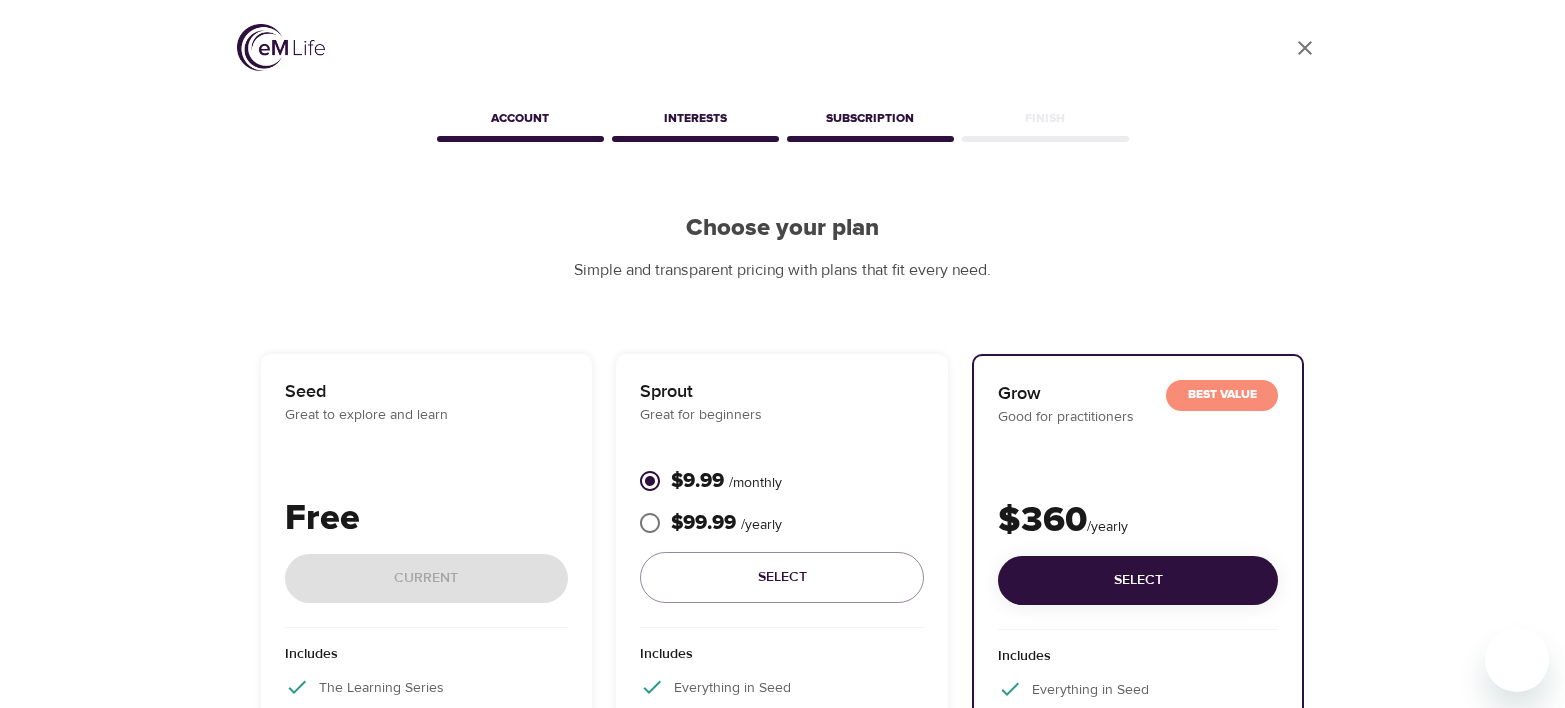 click on "User Profile Account Interests Subscription Finish Choose your plan Simple and transparent pricing with plans that fit every need. Seed Great to explore and learn Free Current Includes The Learning Series Mindful Meeting Moment Memory Game & Chime Time Immersive Program purchases Enhanced On Demand purchases Sprout Great for beginners $9.99    /  monthly $99.99    /  yearly Select Includes Everything in Seed Unlimited access to Mindful Dailies Unlimited access to all Free On Demand Immersive Program purchases Enhanced On Demand purchases Best Value Grow Good for practitioners $360  /  yearly Select Includes Everything in Seed Everything in Sprout Unlimited access to Immersive Programs Unlimited access to Enhanced On Demand Finish Need help? Contact us" at bounding box center [782, 576] 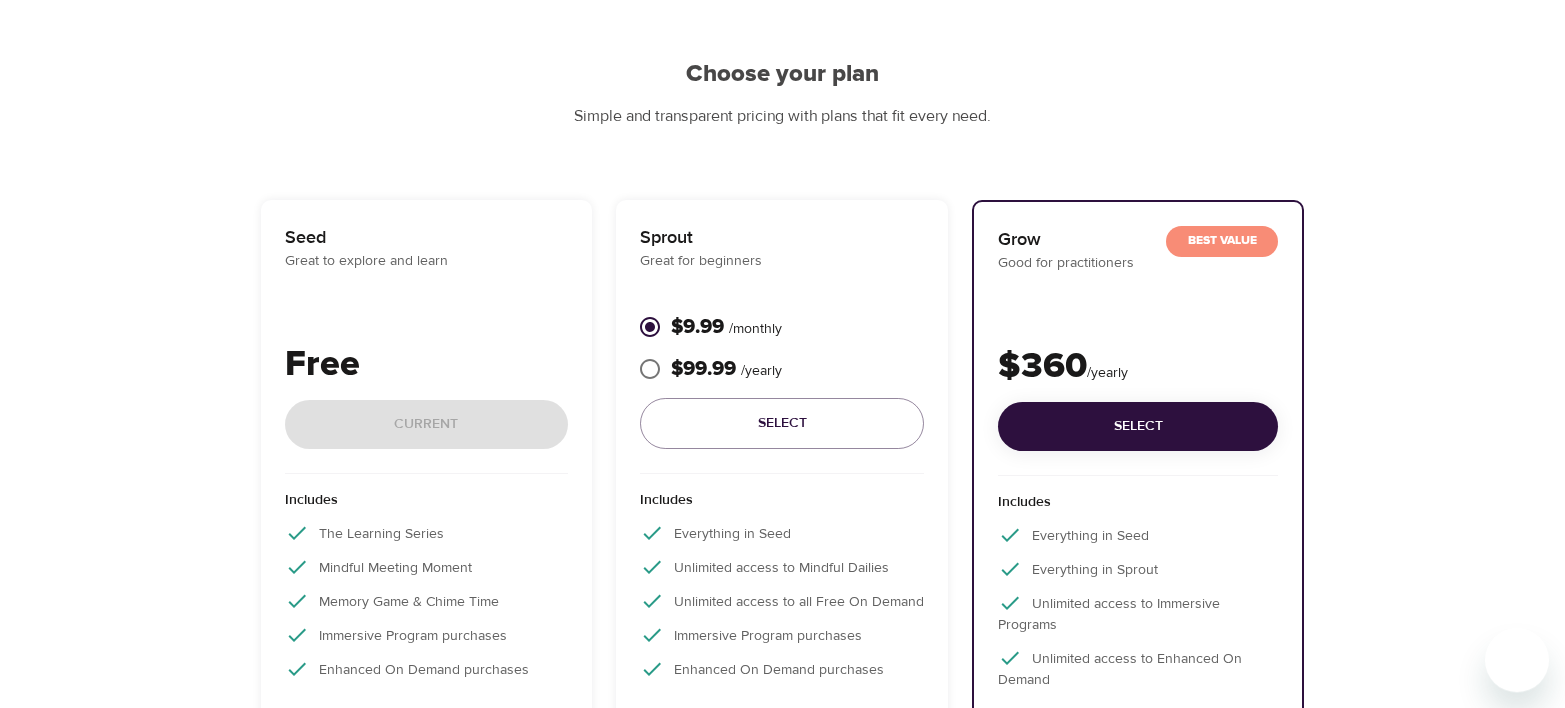 scroll, scrollTop: 408, scrollLeft: 0, axis: vertical 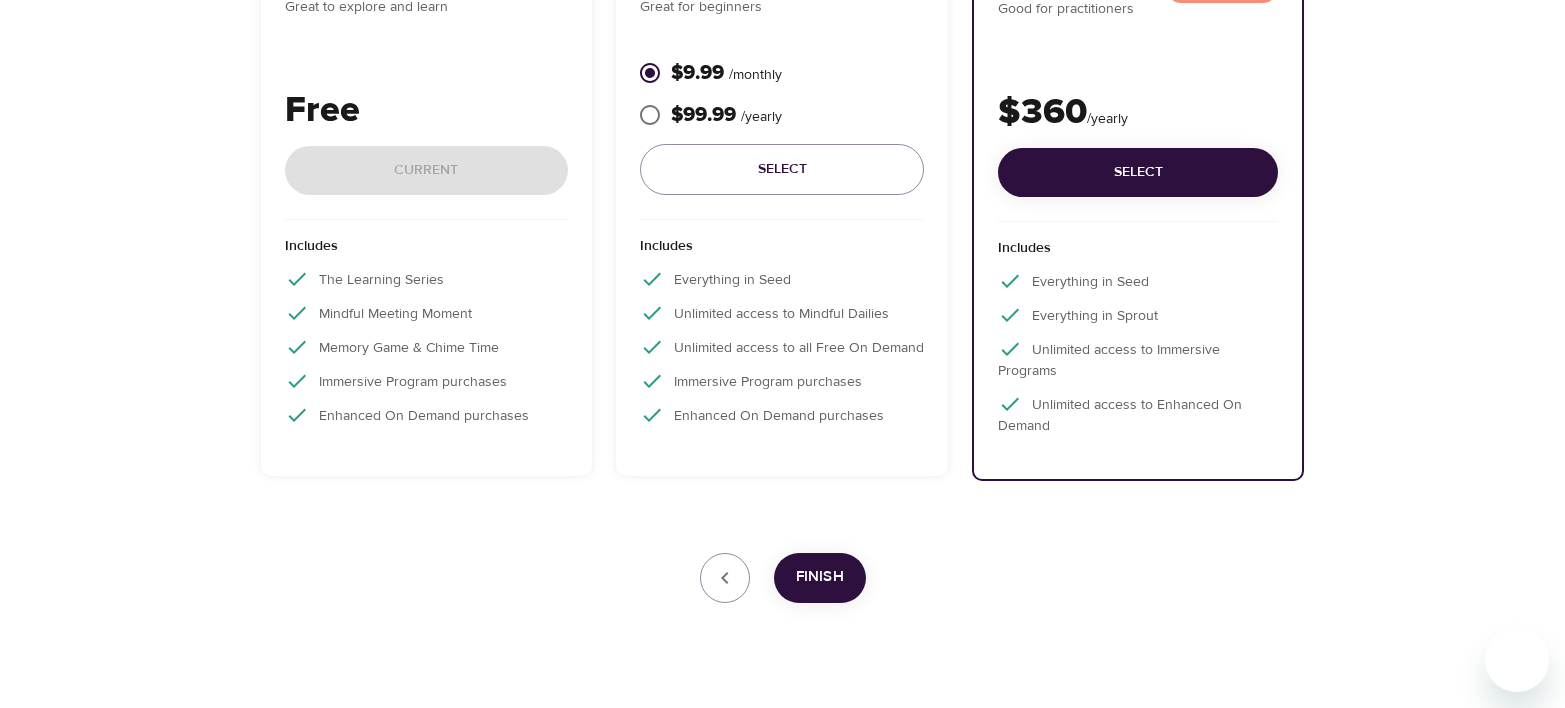 click on "Seed Great to explore and learn Free Current Includes The Learning Series Mindful Meeting Moment Memory Game & Chime Time Immersive Program purchases Enhanced On Demand purchases" at bounding box center (427, 211) 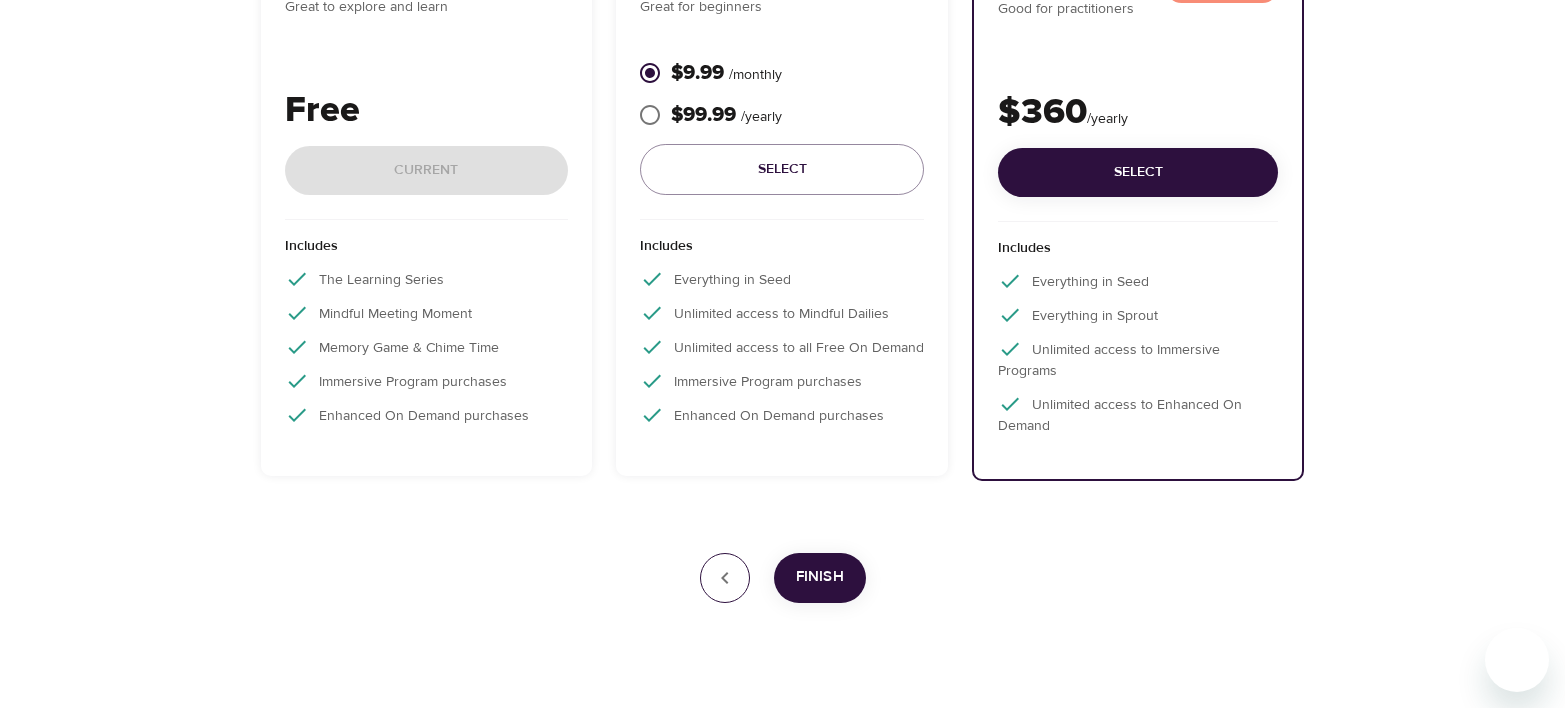 click 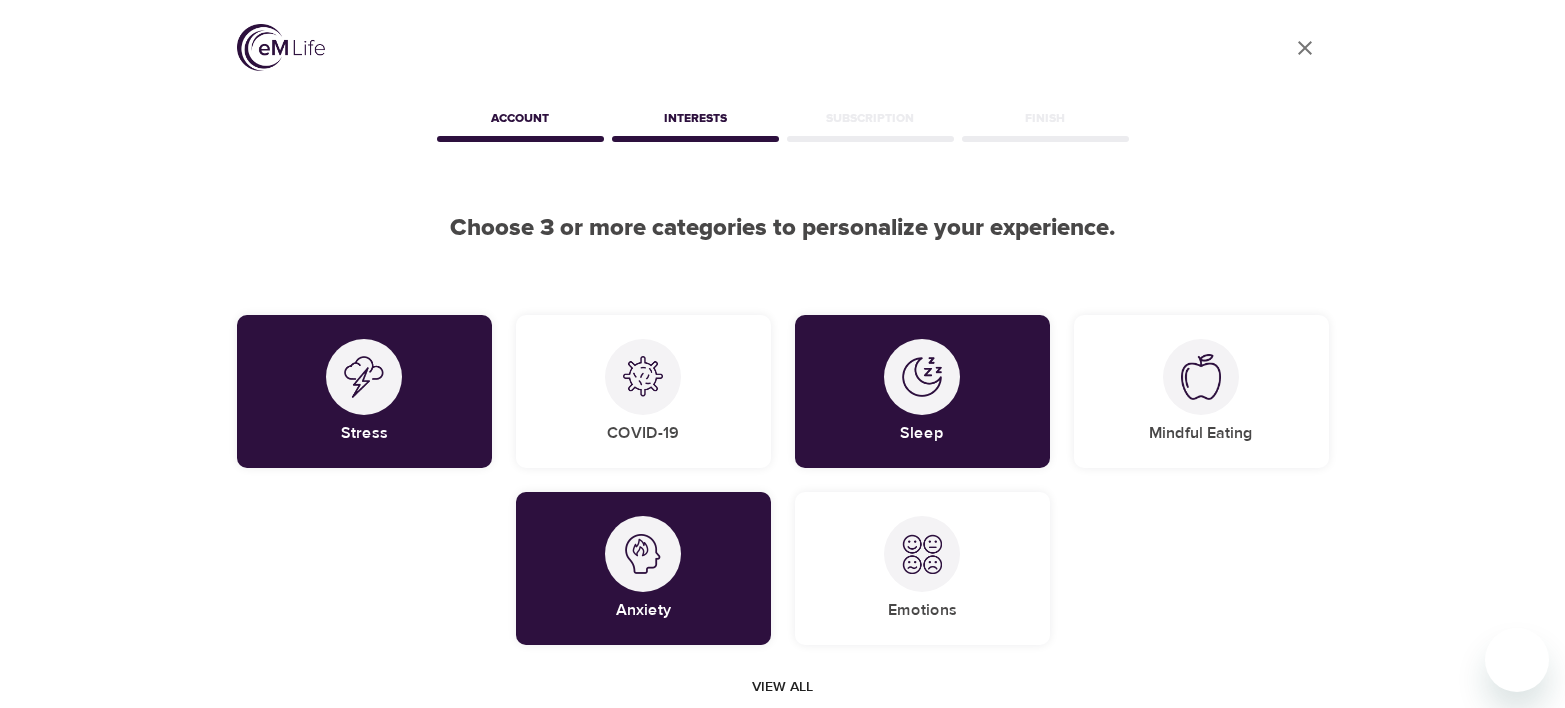 scroll, scrollTop: 262, scrollLeft: 0, axis: vertical 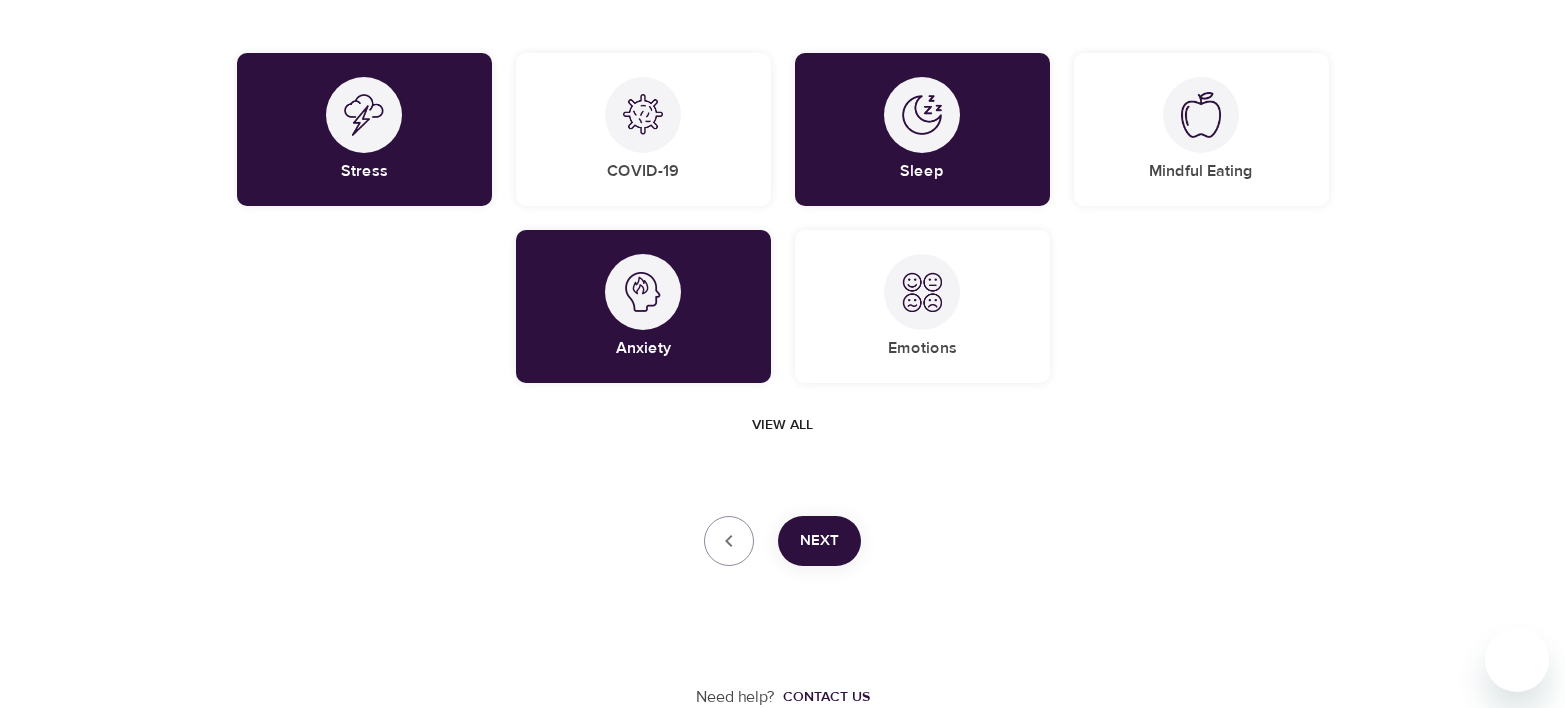 click on "Next" at bounding box center (819, 541) 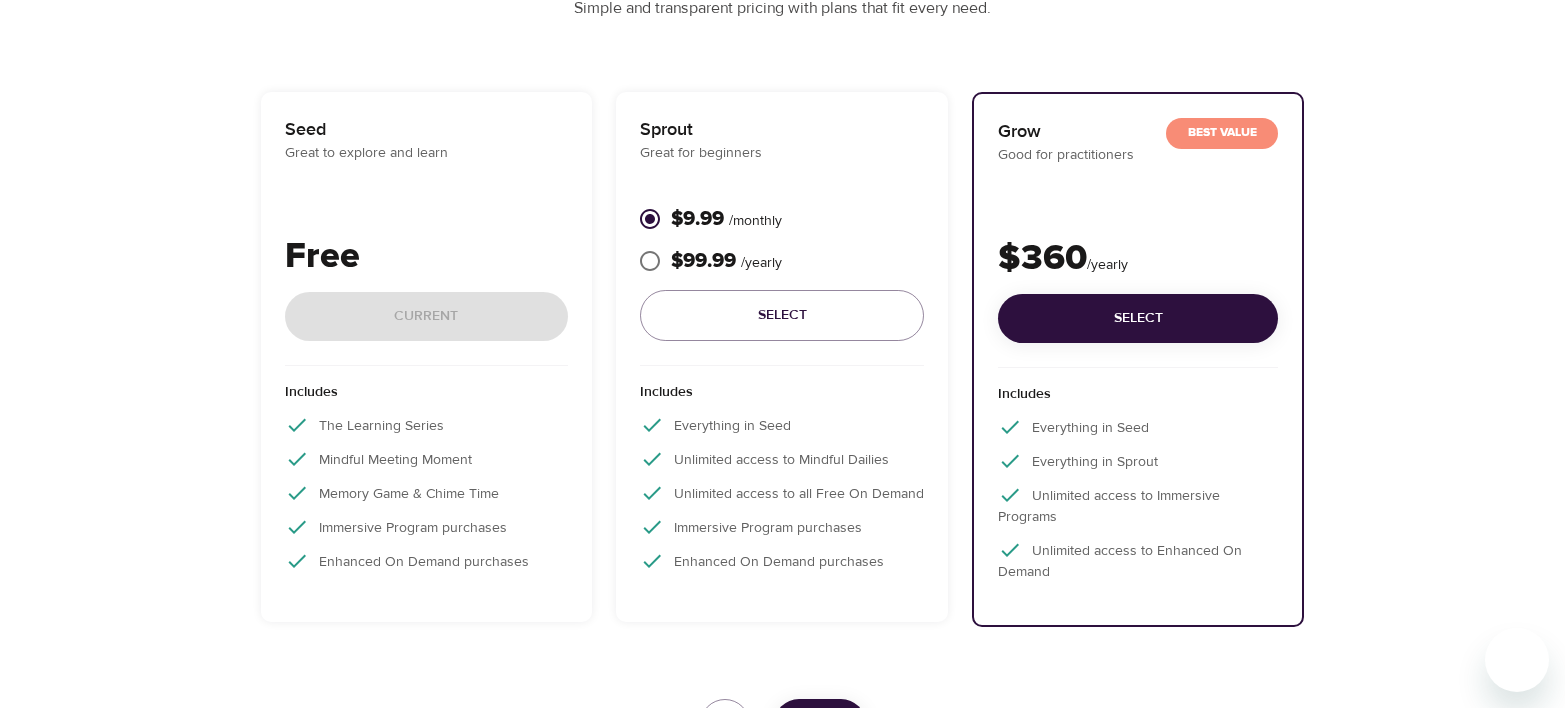 scroll, scrollTop: 444, scrollLeft: 0, axis: vertical 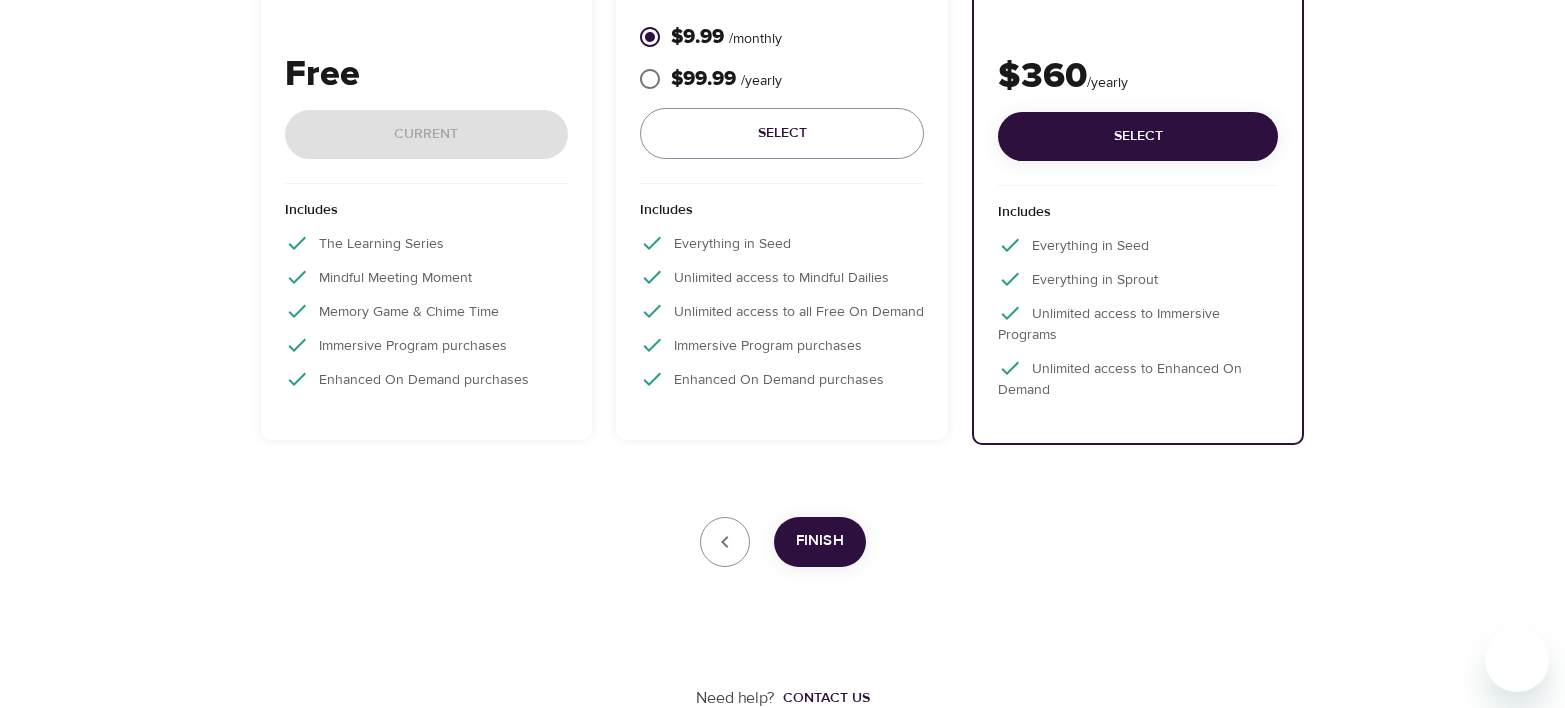 click on "User Profile Account Interests Subscription Finish Choose your plan Simple and transparent pricing with plans that fit every need. Seed Great to explore and learn Free Current Includes The Learning Series Mindful Meeting Moment Memory Game & Chime Time Immersive Program purchases Enhanced On Demand purchases Sprout Great for beginners $9.99    /  monthly $99.99    /  yearly Select Includes Everything in Seed Unlimited access to Mindful Dailies Unlimited access to all Free On Demand Immersive Program purchases Enhanced On Demand purchases Best Value Grow Good for practitioners $360  /  yearly Select Includes Everything in Seed Everything in Sprout Unlimited access to Immersive Programs Unlimited access to Enhanced On Demand Finish Need help? Contact us" at bounding box center (783, 132) 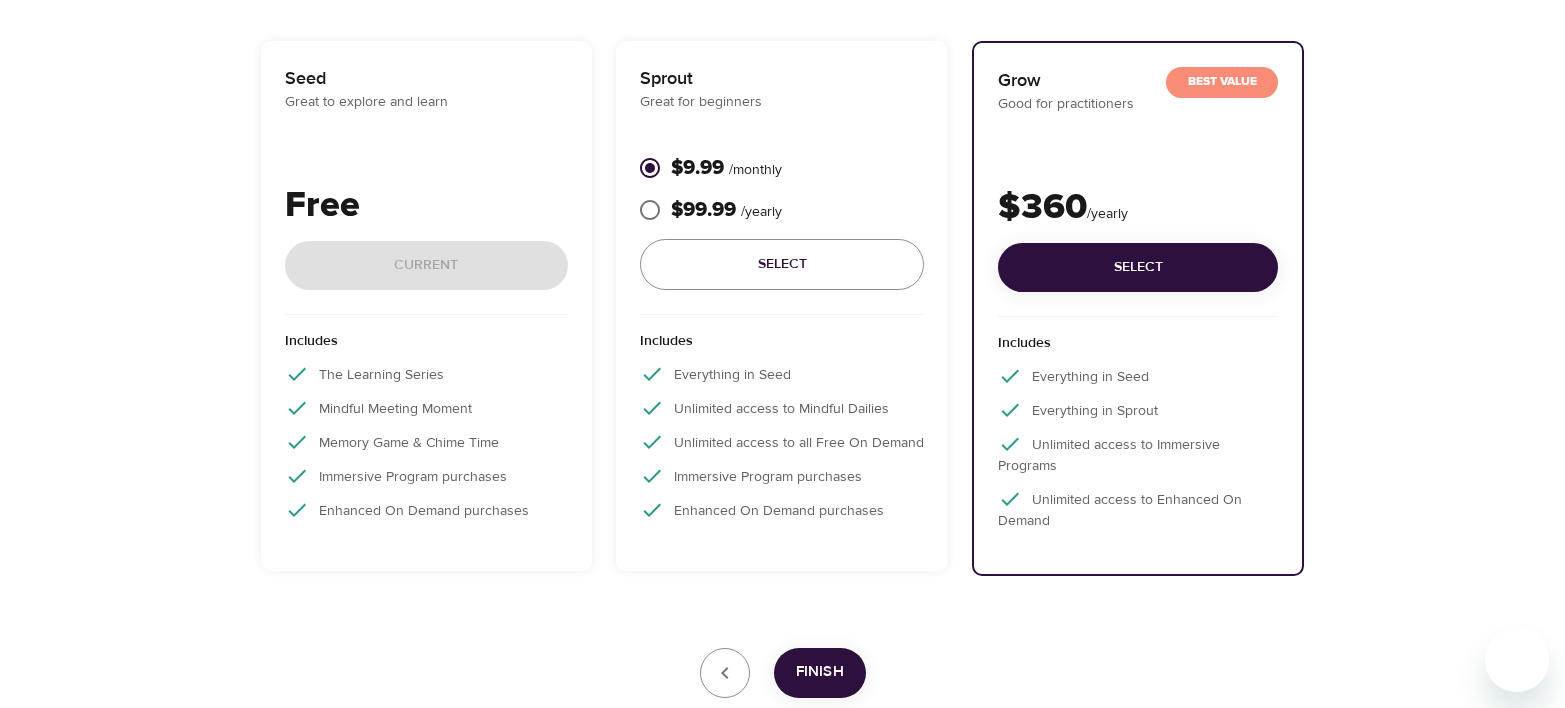 scroll, scrollTop: 240, scrollLeft: 0, axis: vertical 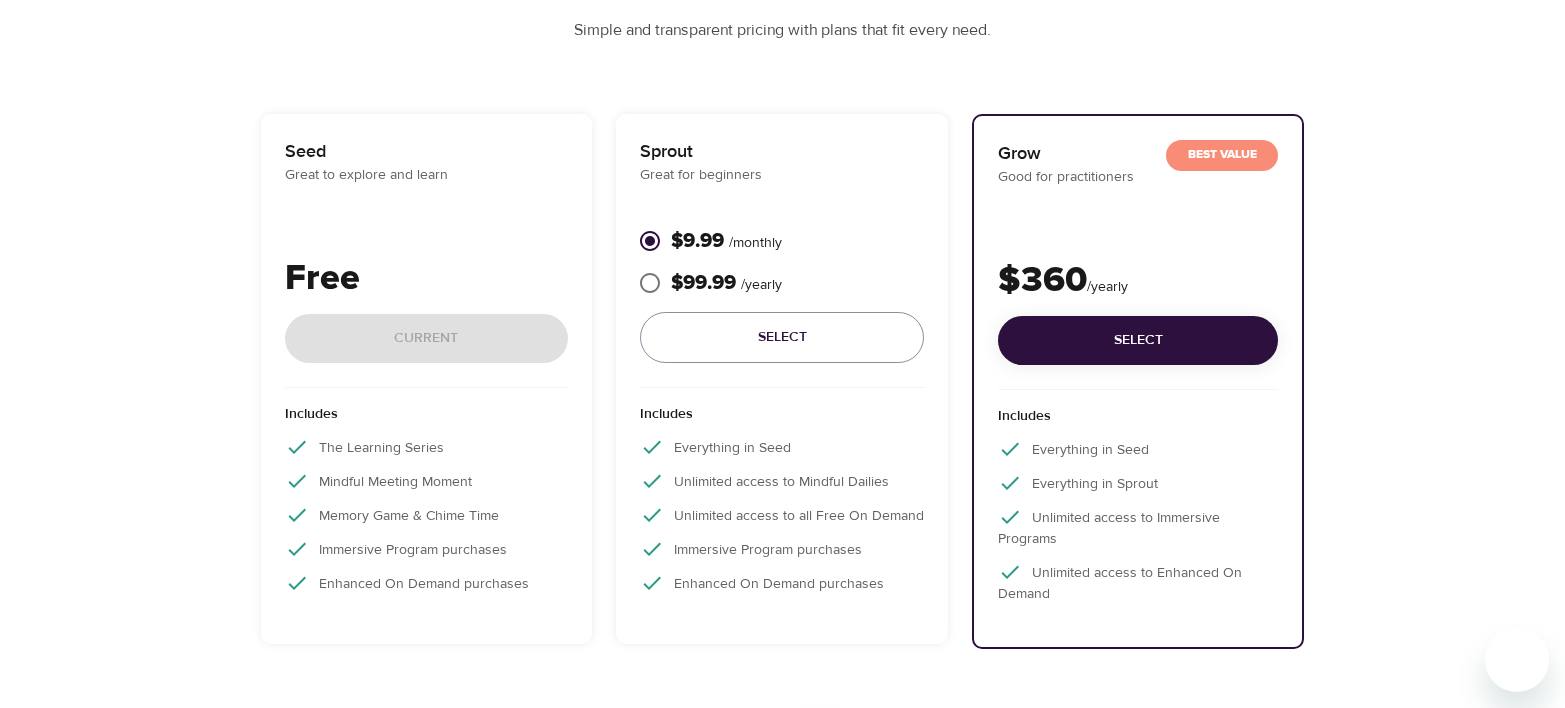 click on "Free Current" at bounding box center (427, 320) 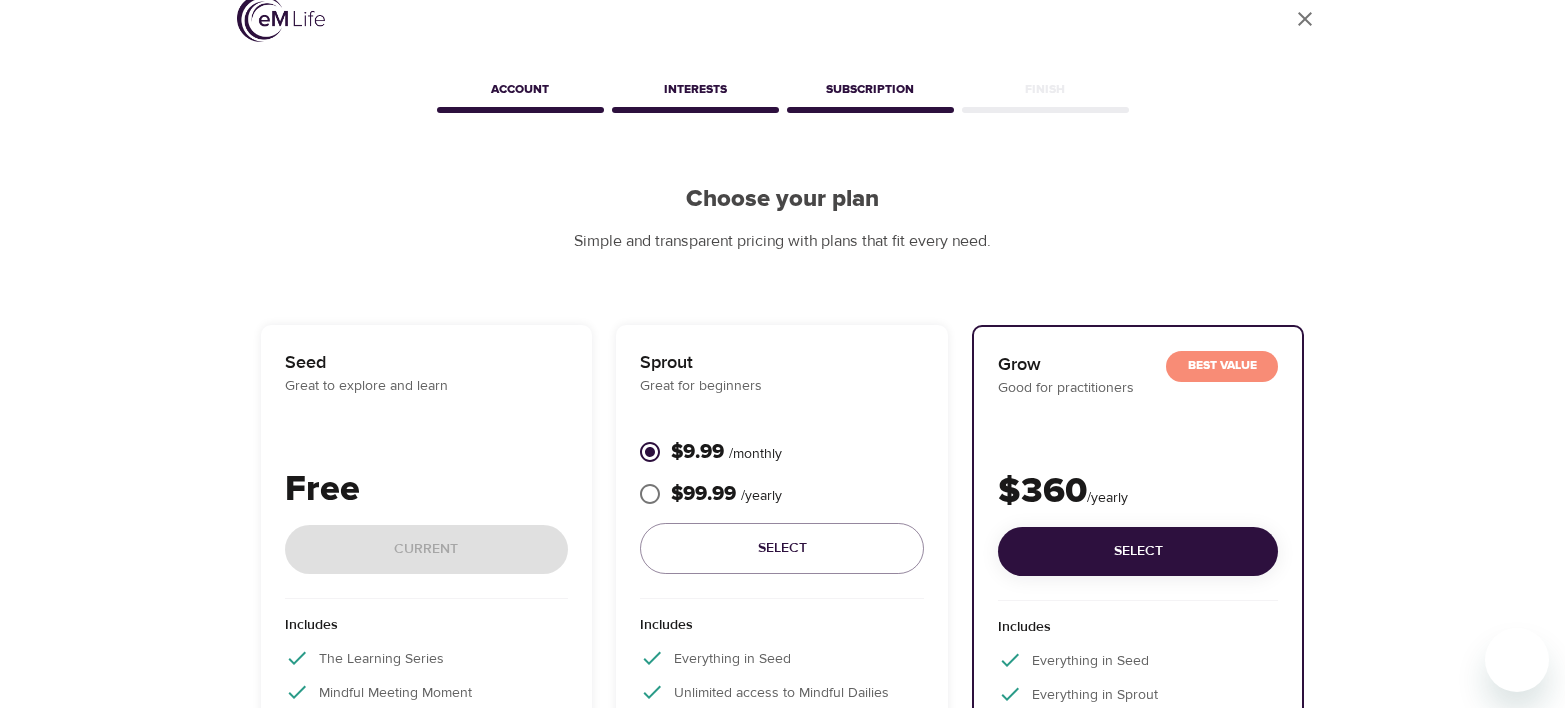 scroll, scrollTop: 0, scrollLeft: 0, axis: both 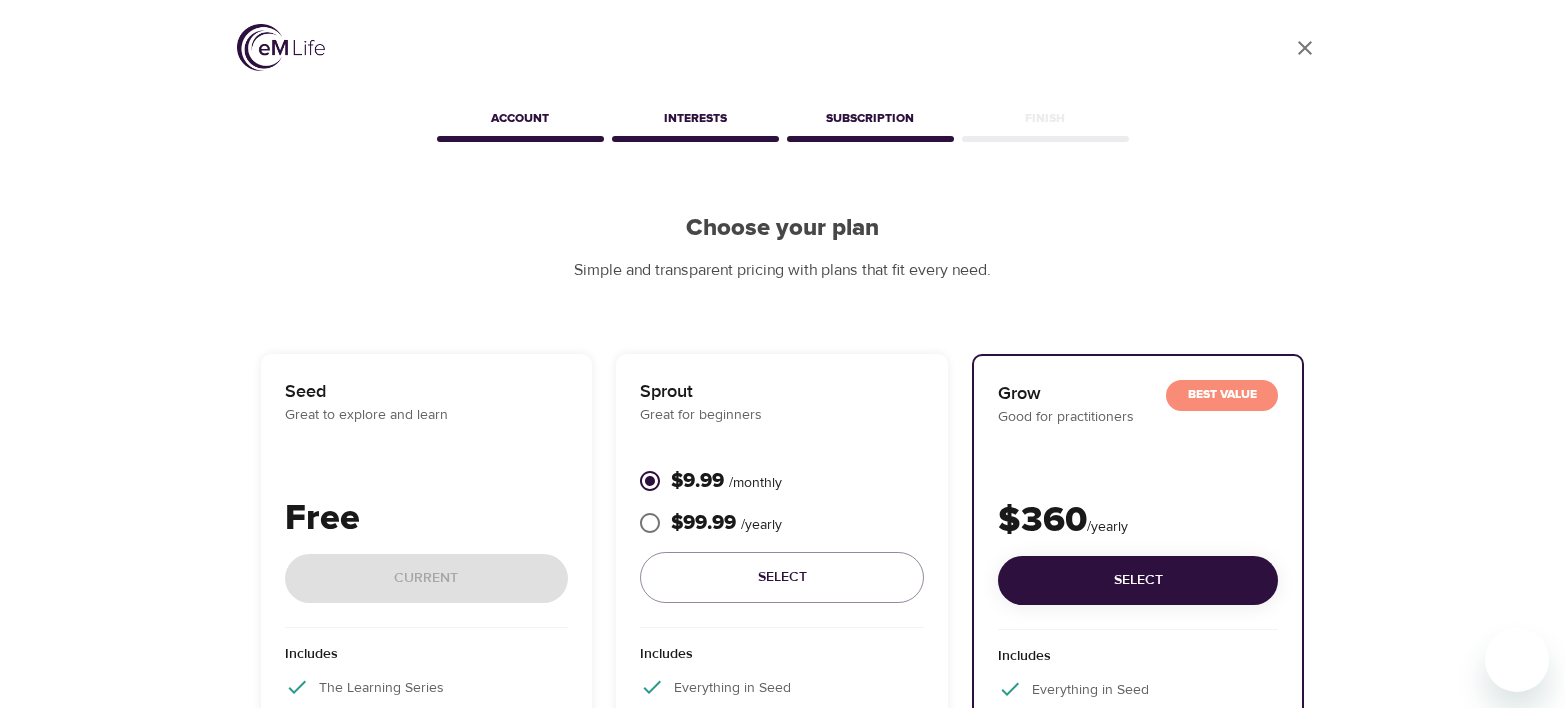 click on "Finish" at bounding box center (1045, 122) 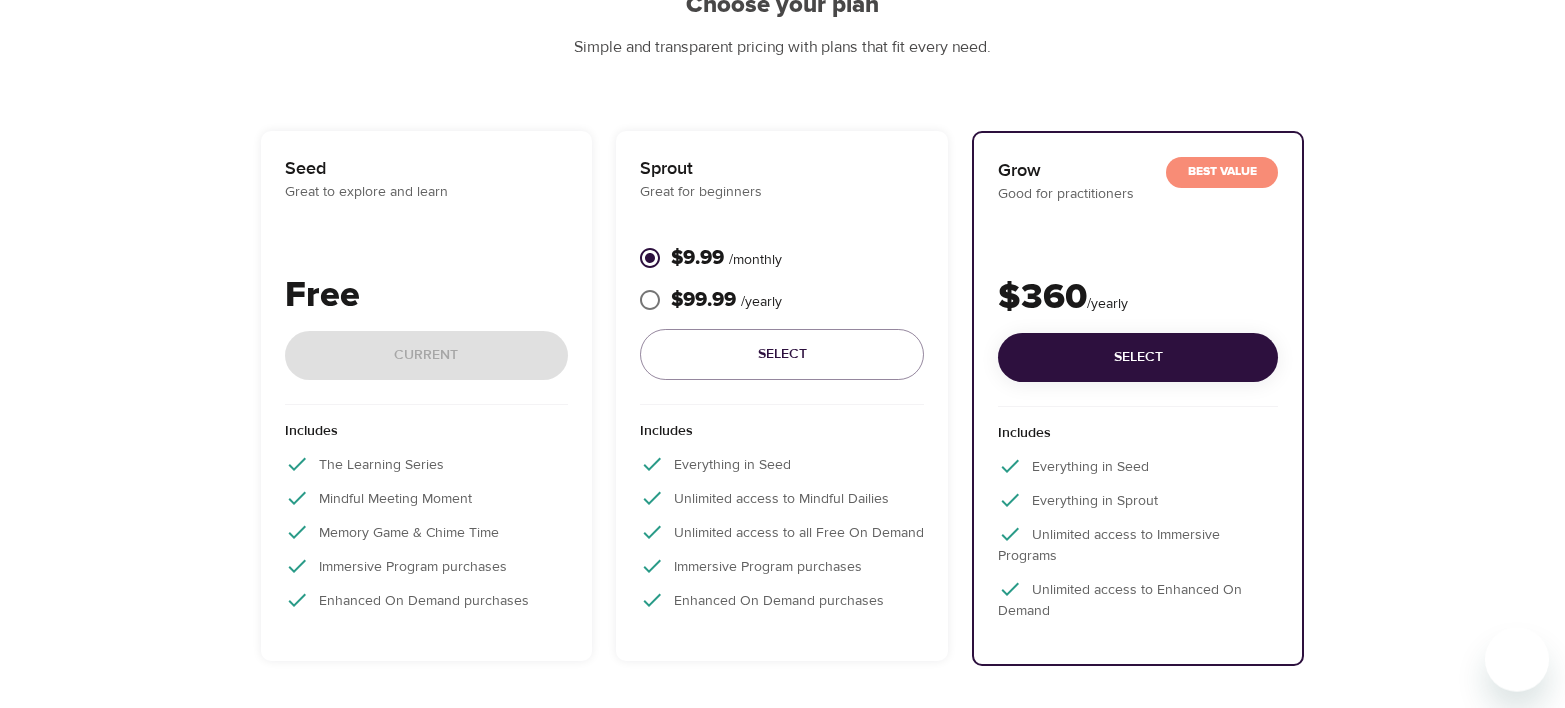 scroll, scrollTop: 445, scrollLeft: 0, axis: vertical 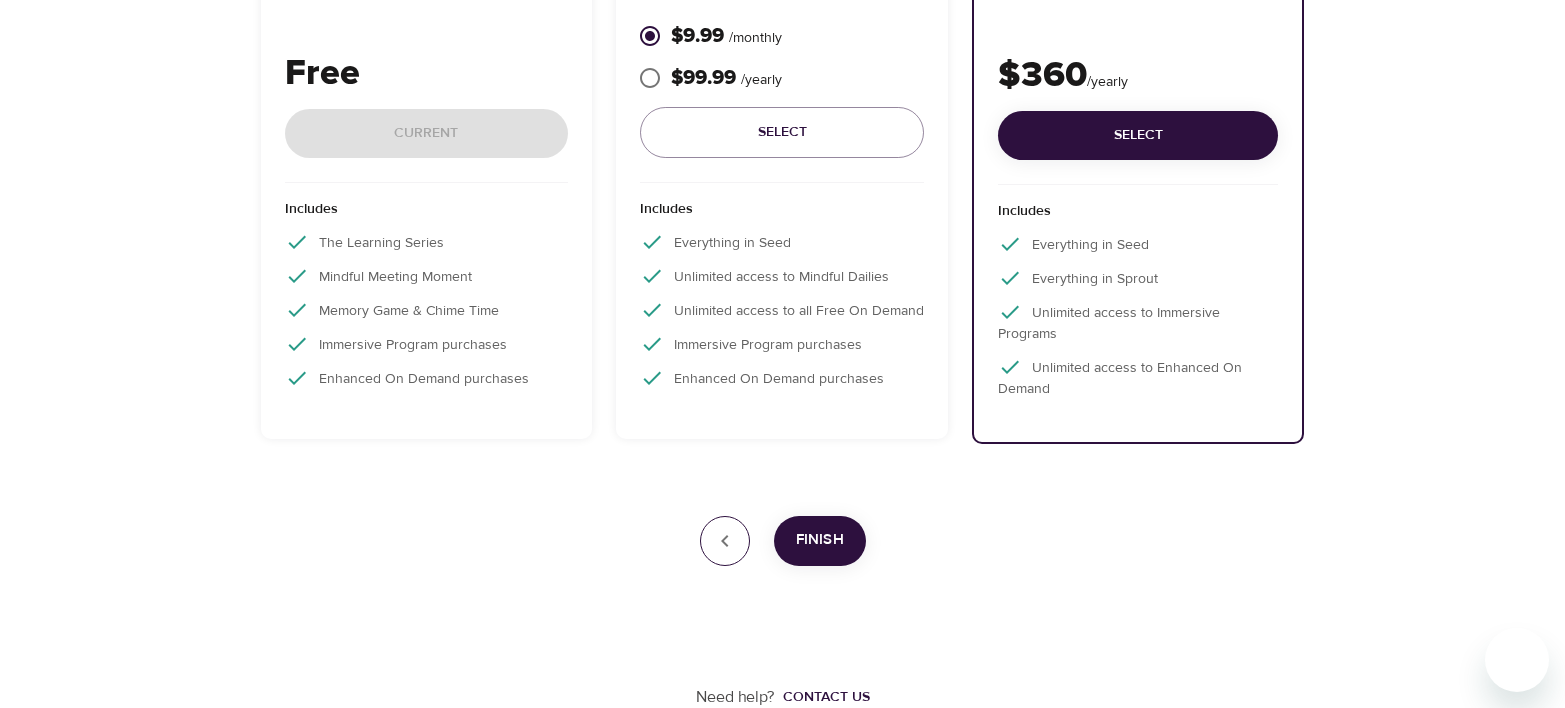click at bounding box center [725, 541] 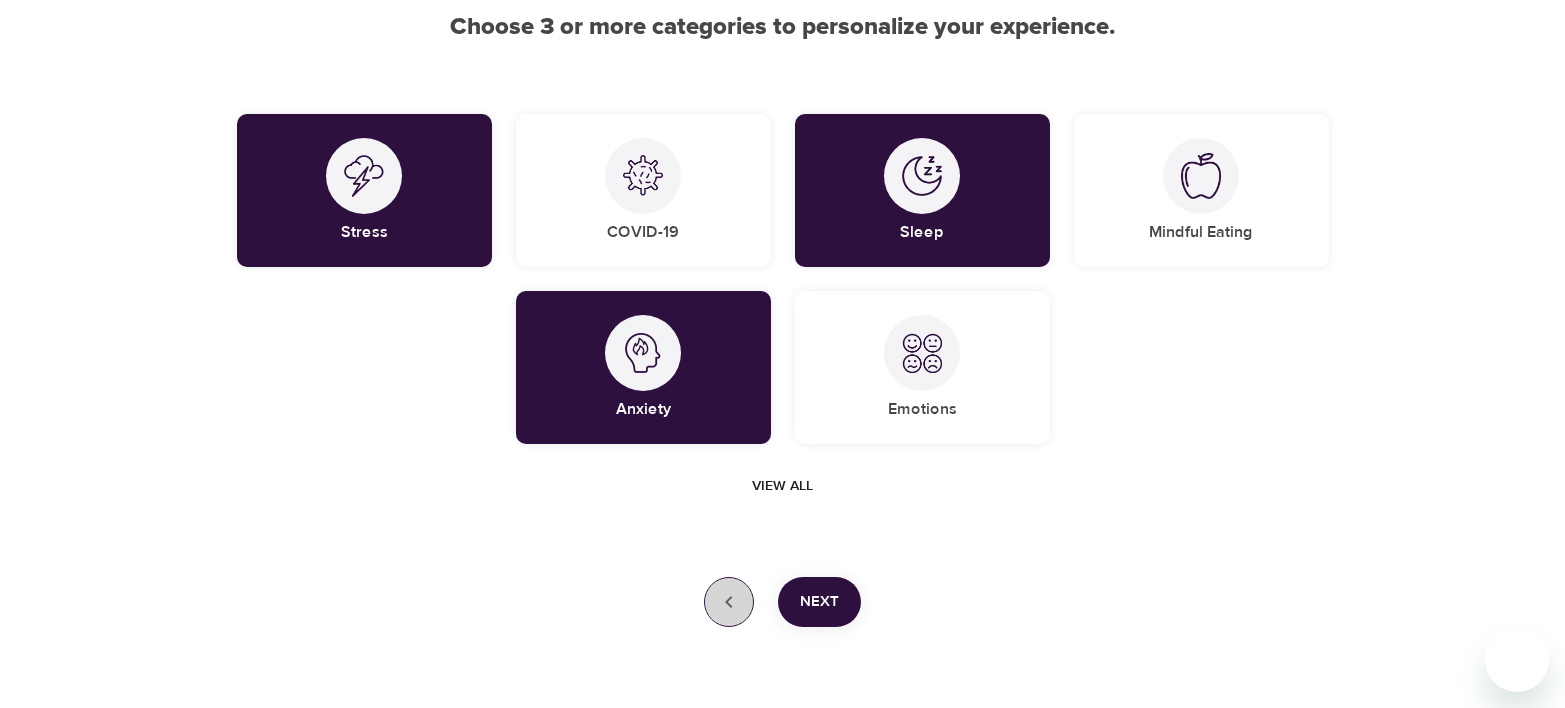 click at bounding box center (729, 602) 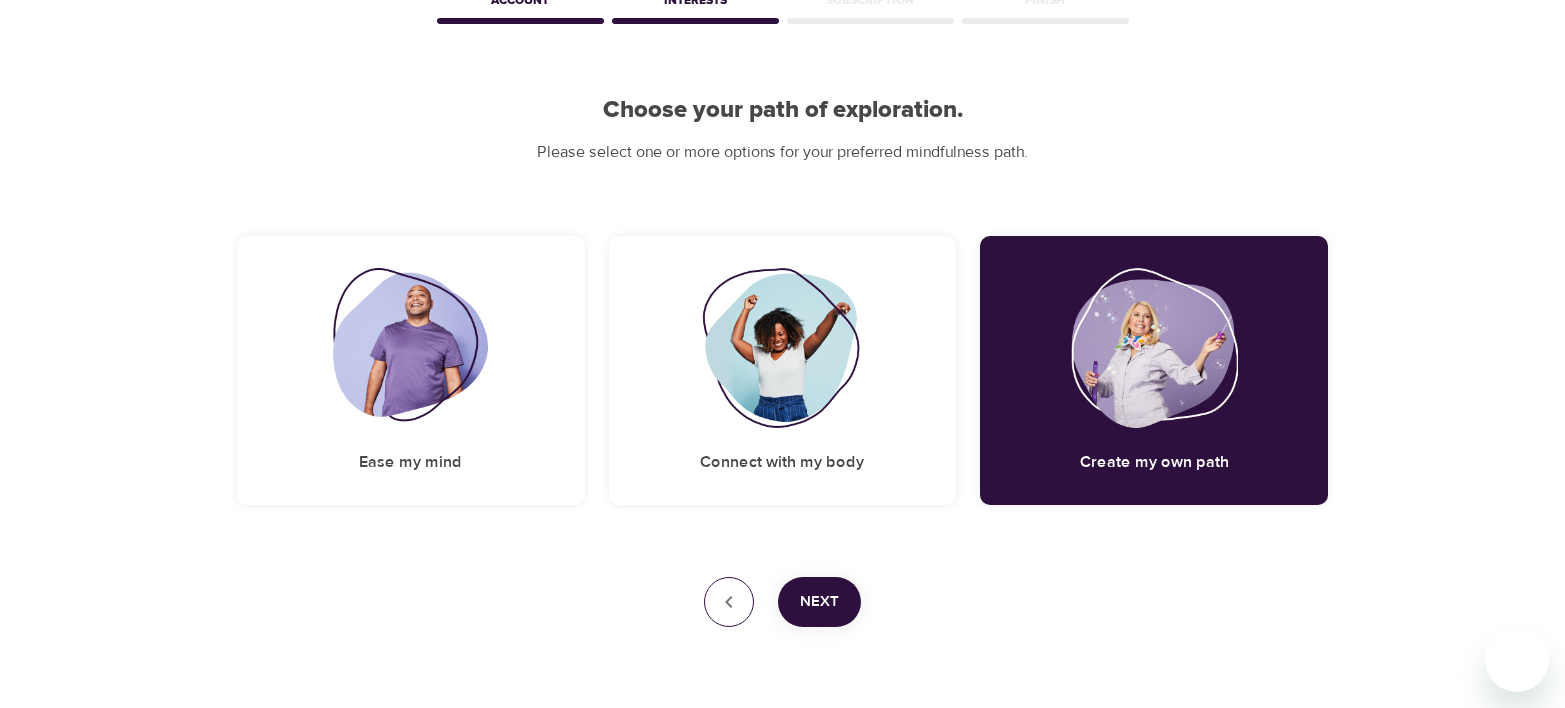 click 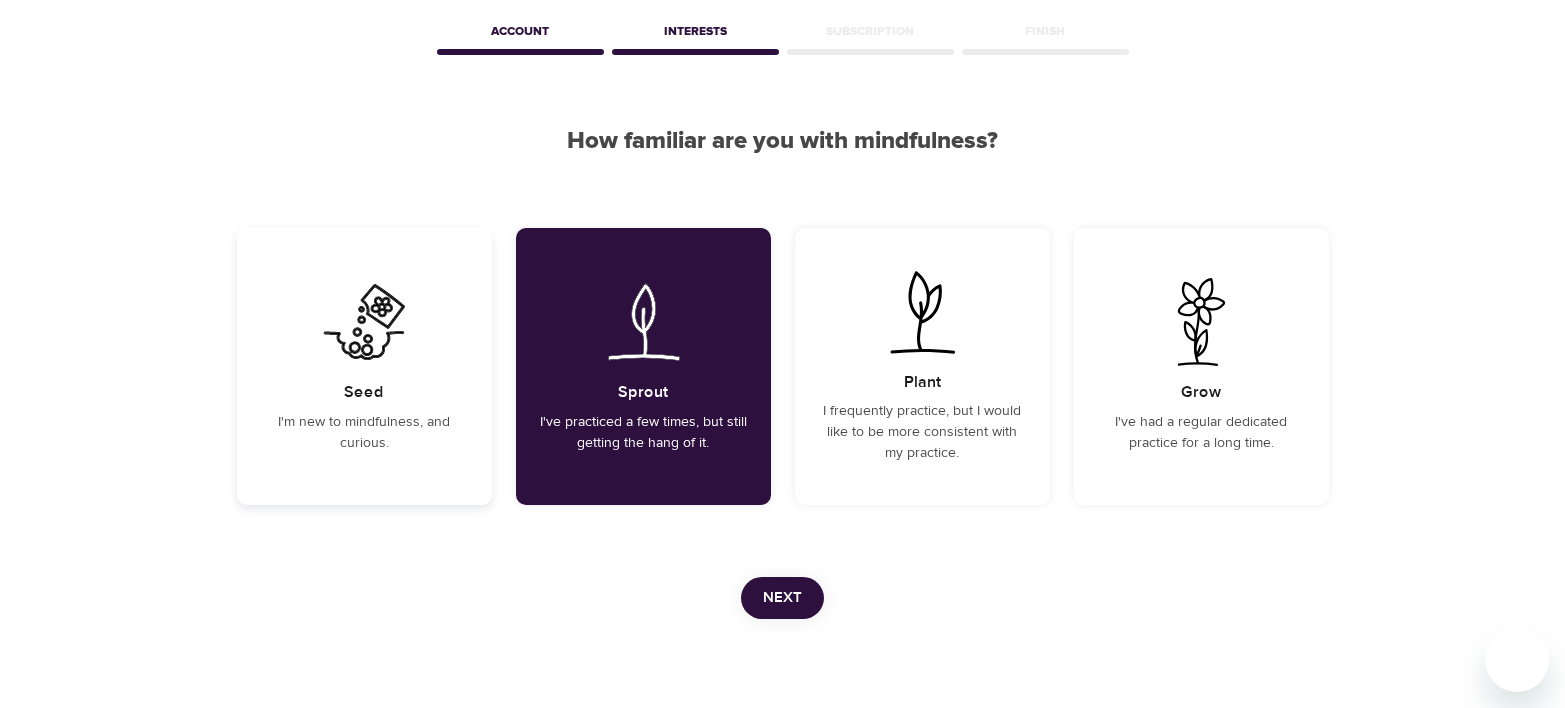 click on "Seed I'm new to mindfulness, and curious." at bounding box center (364, 366) 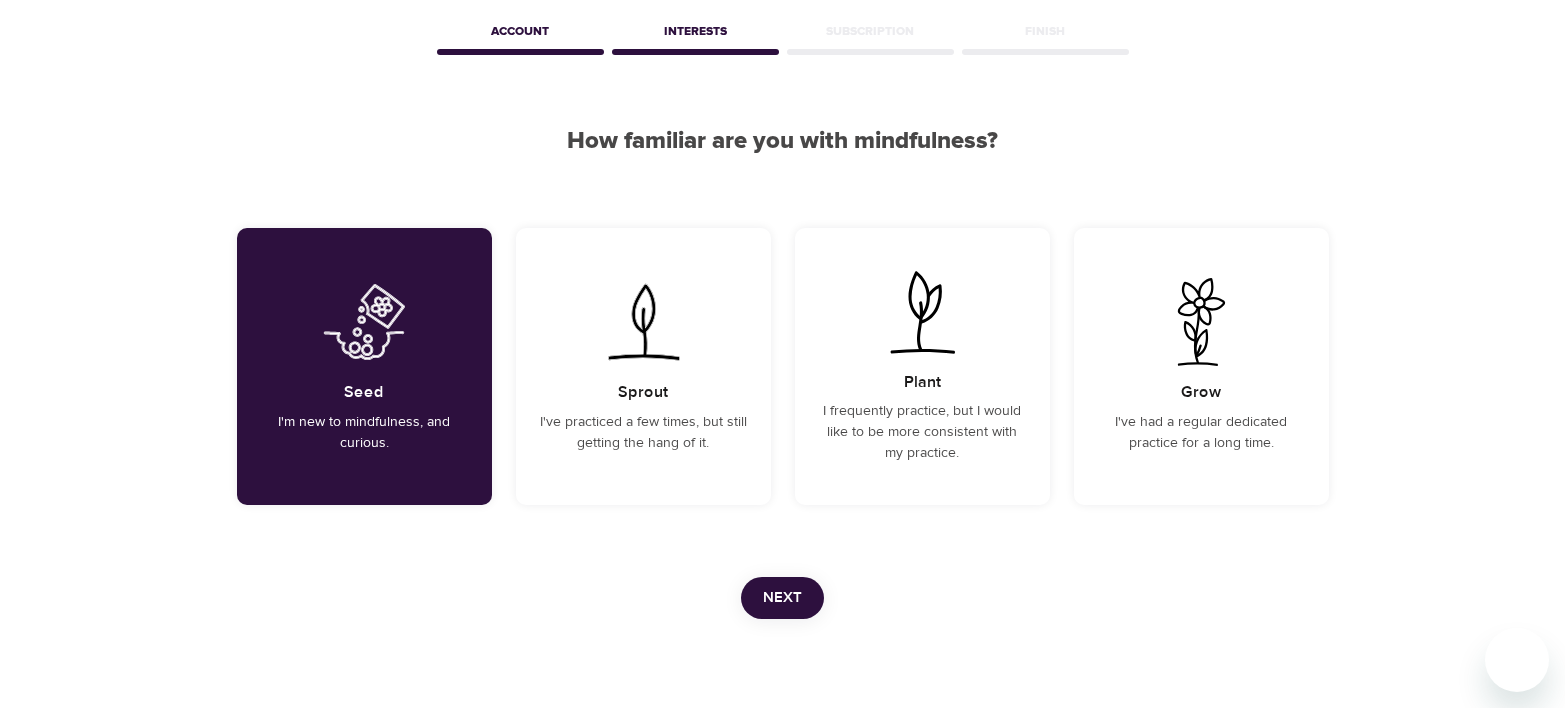 click on "Next" at bounding box center [782, 598] 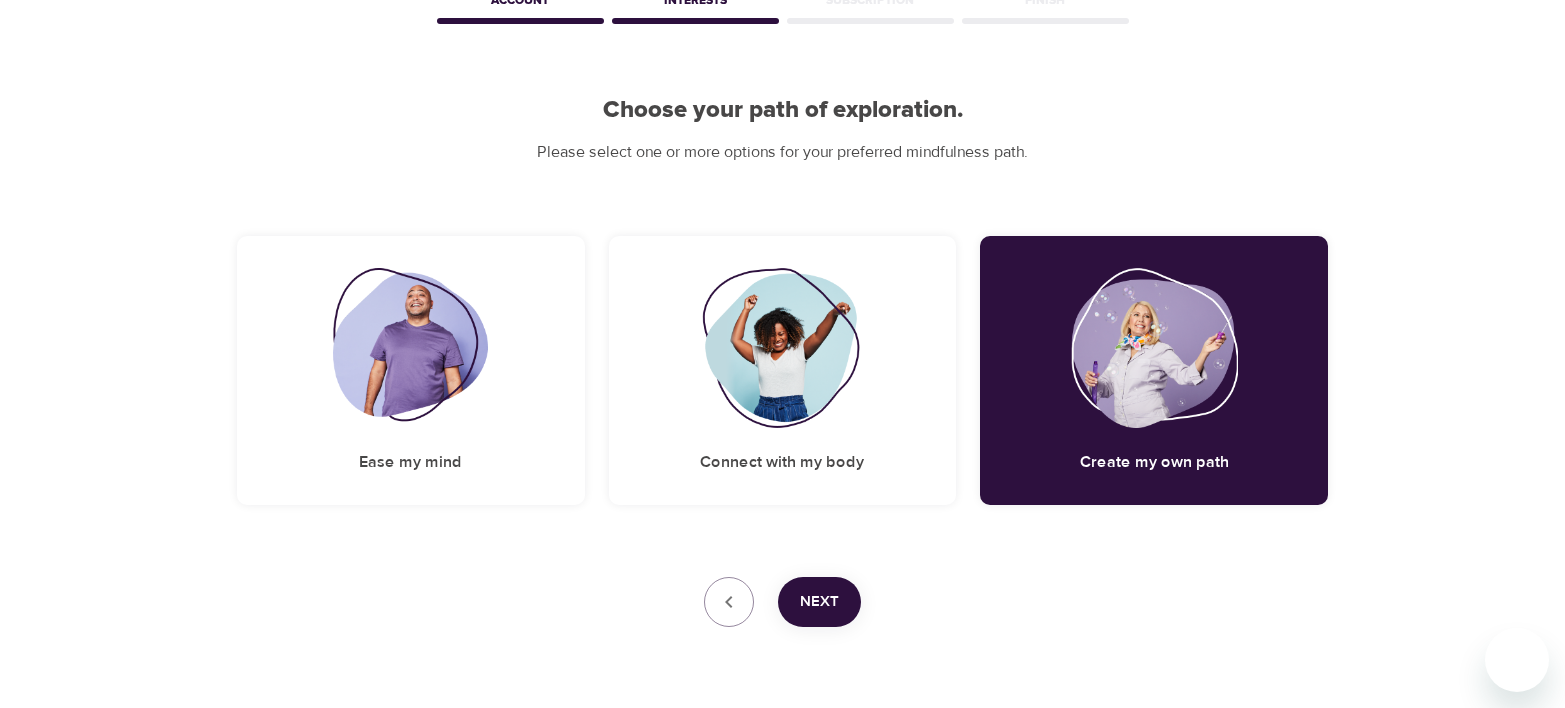 click on "Next" at bounding box center [819, 602] 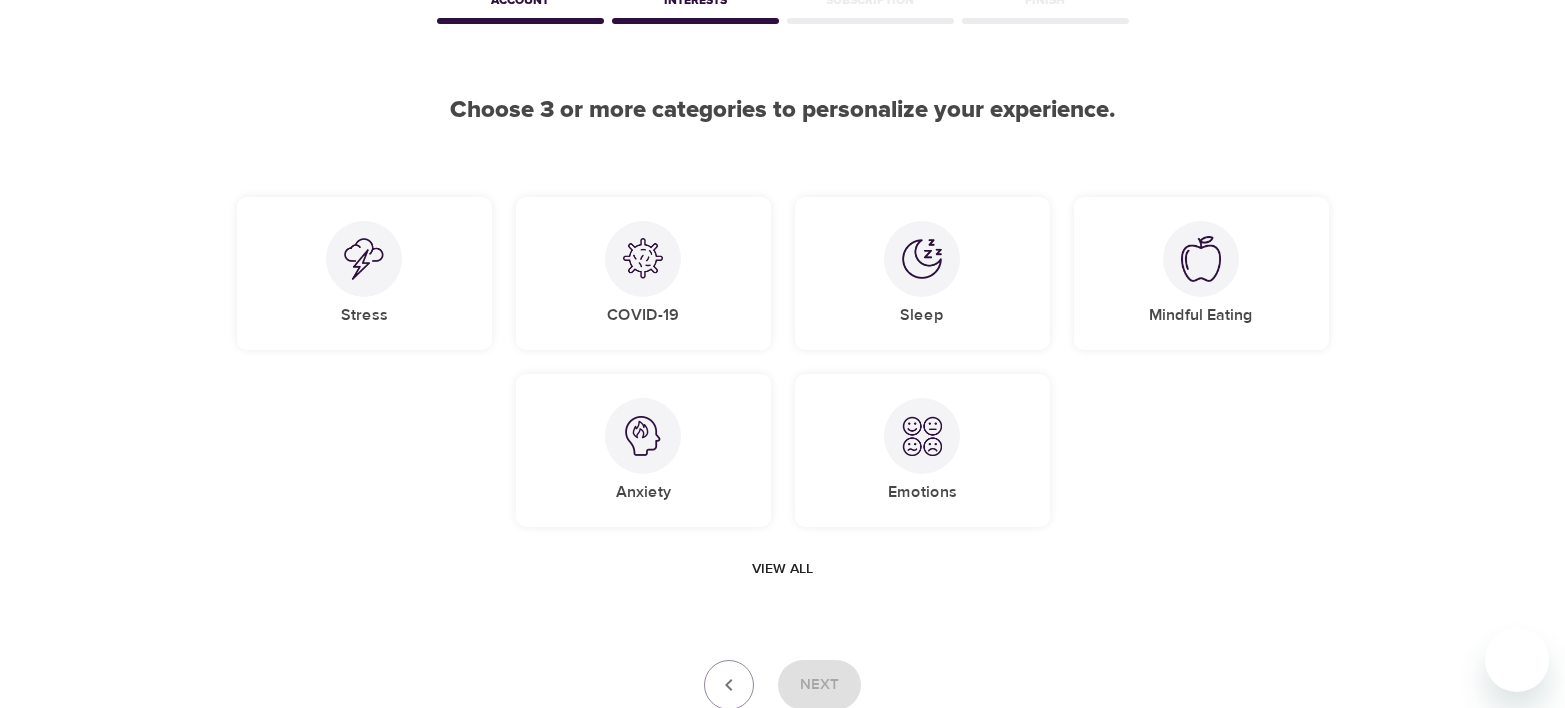 scroll, scrollTop: 201, scrollLeft: 0, axis: vertical 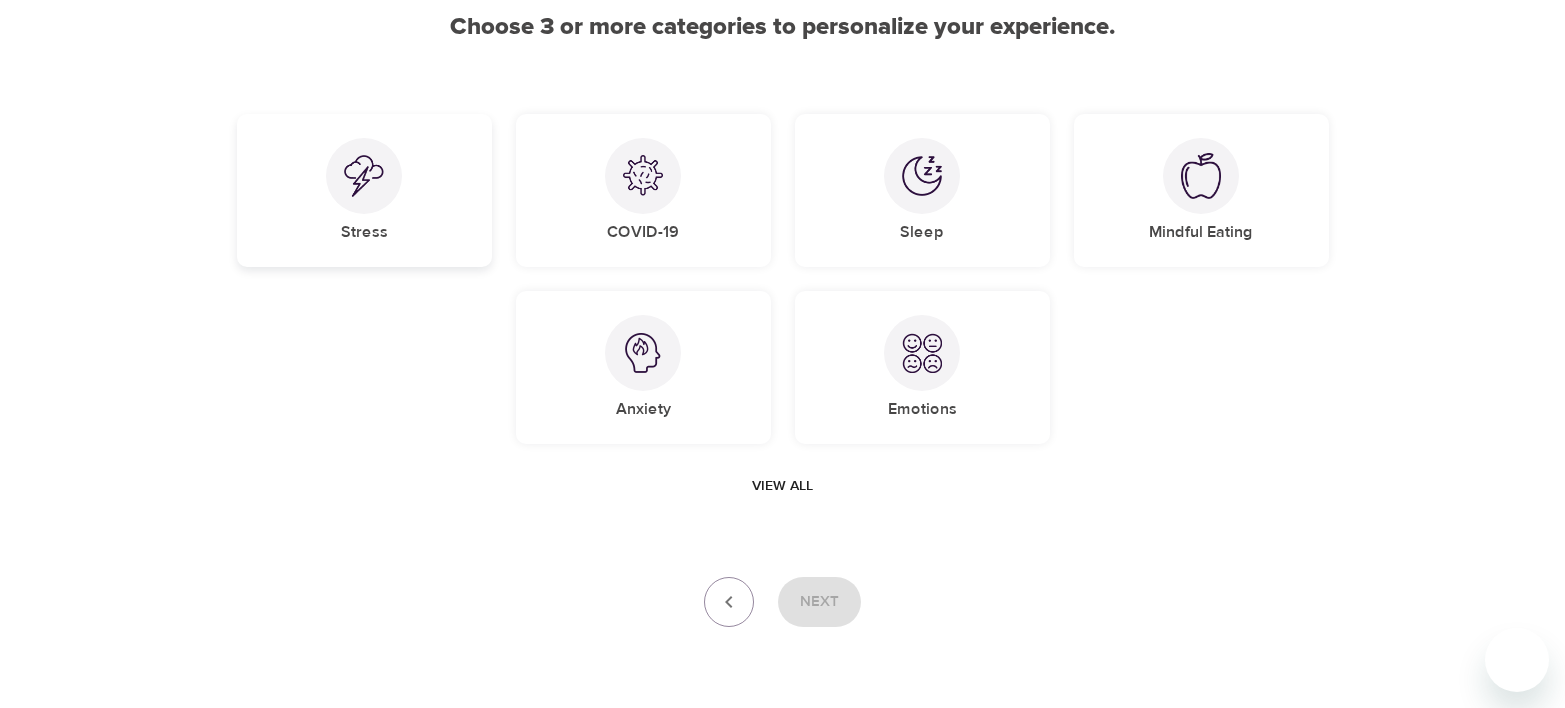 click at bounding box center (364, 176) 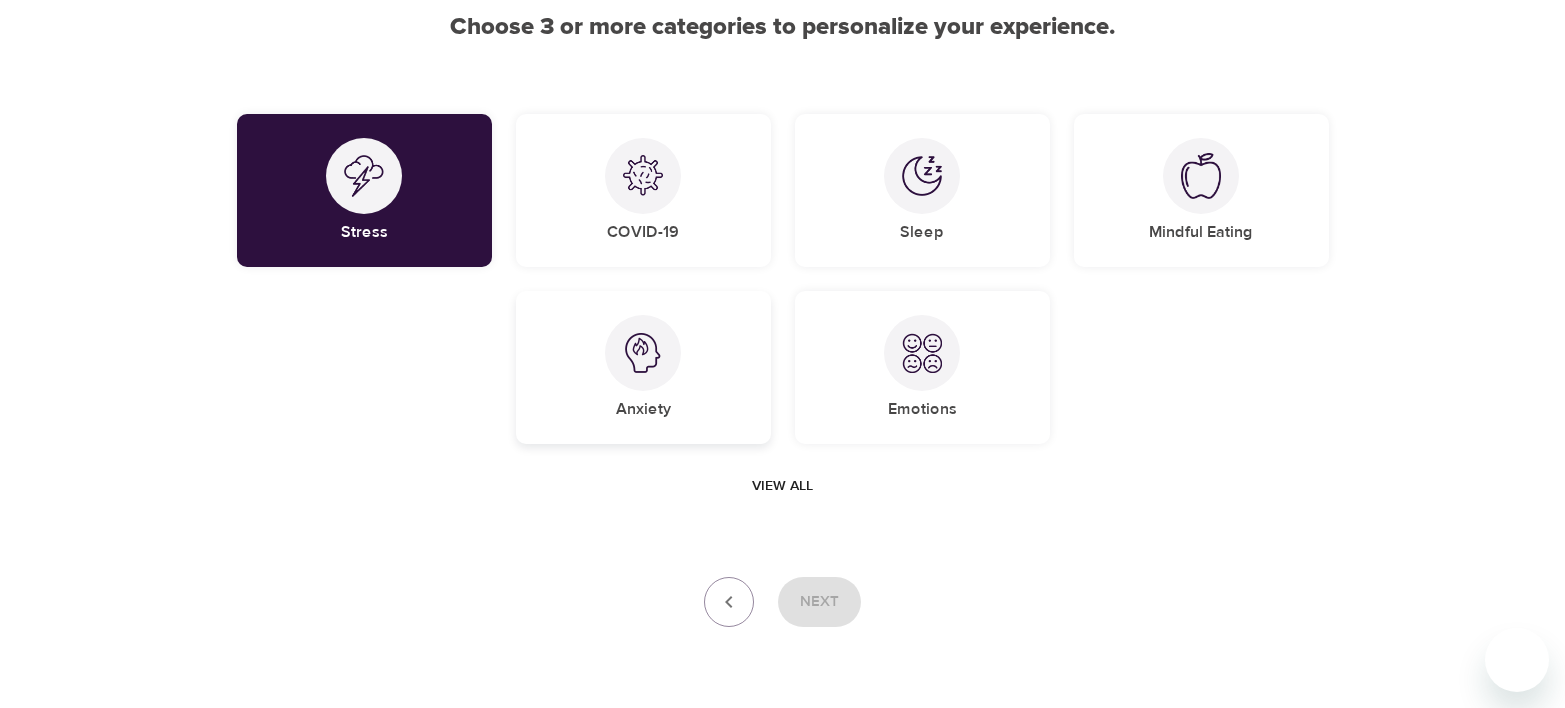 click at bounding box center [643, 353] 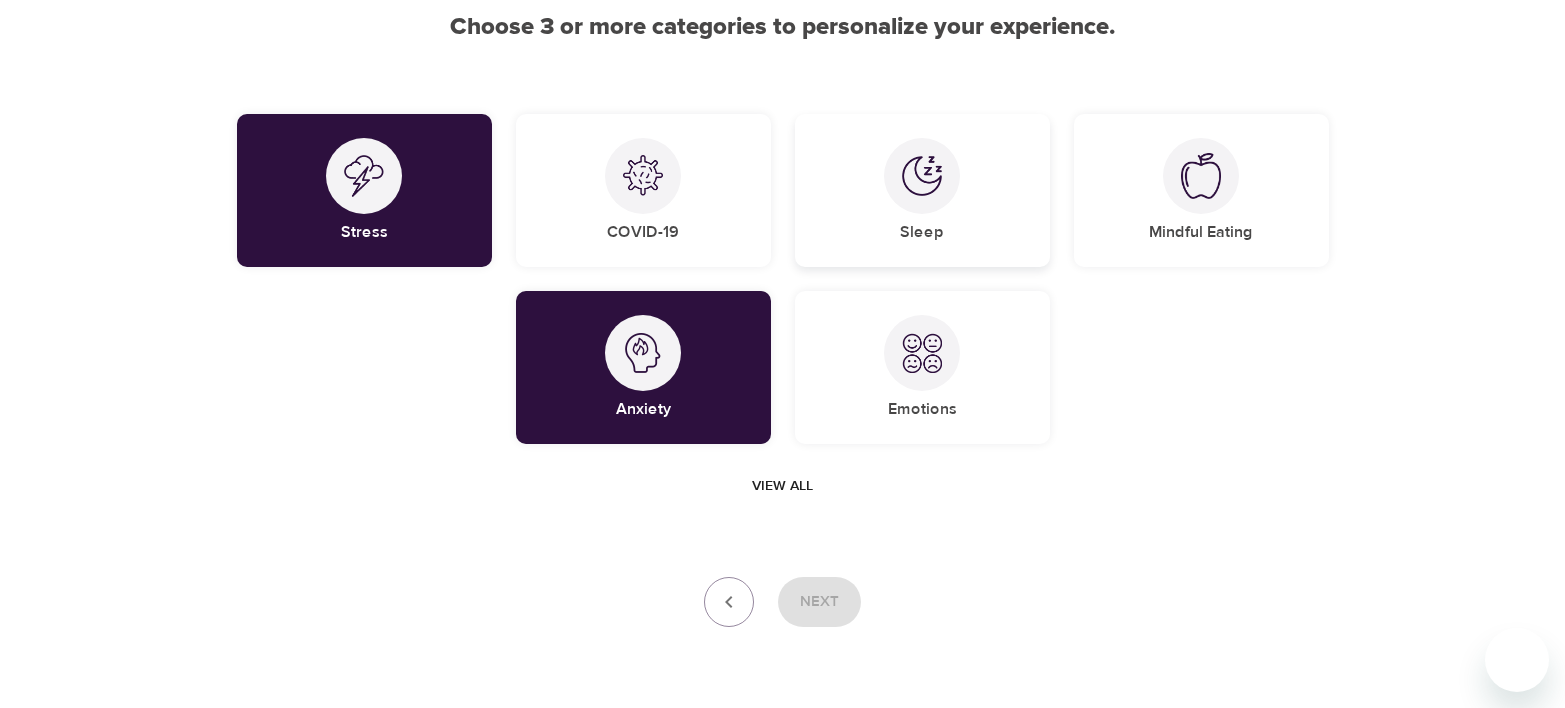 click at bounding box center (922, 176) 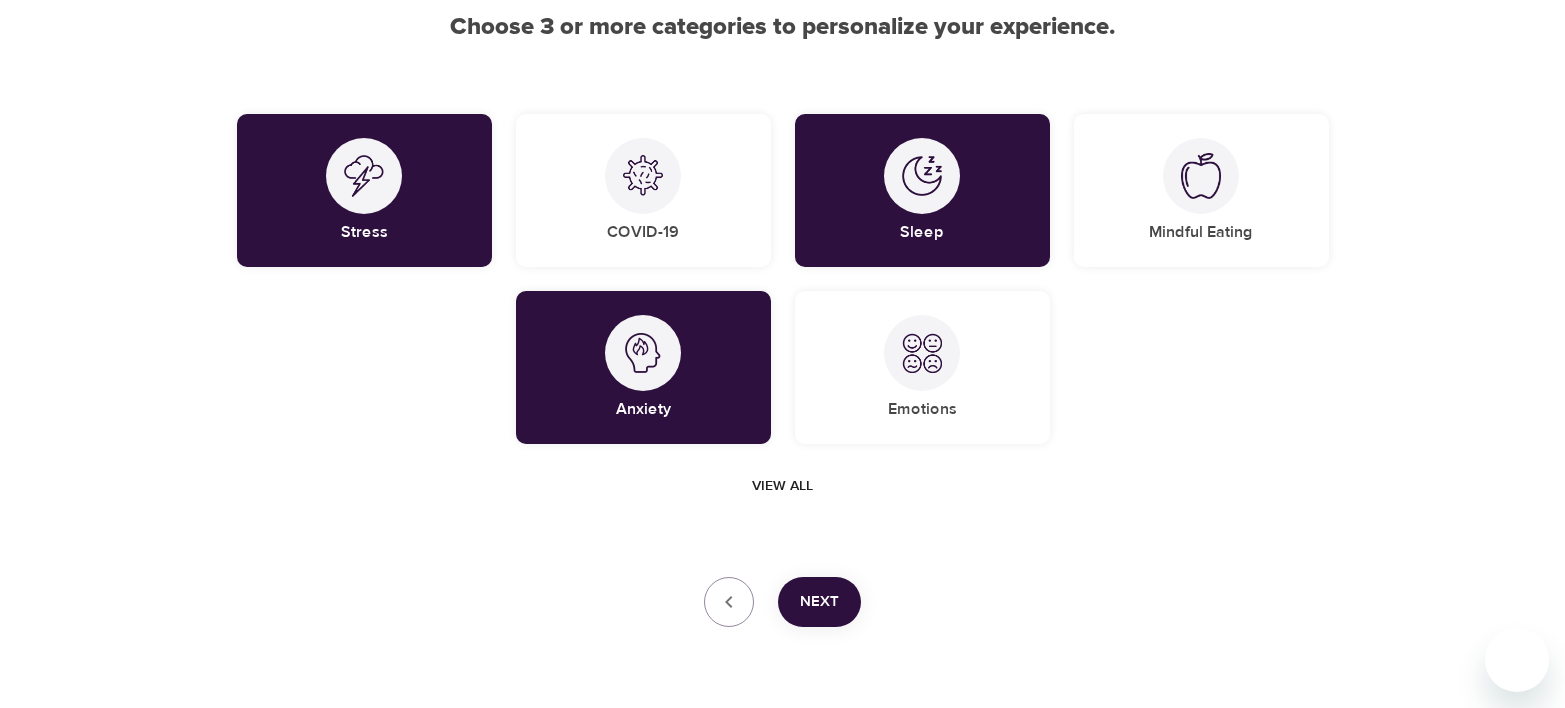click on "Next" at bounding box center [819, 602] 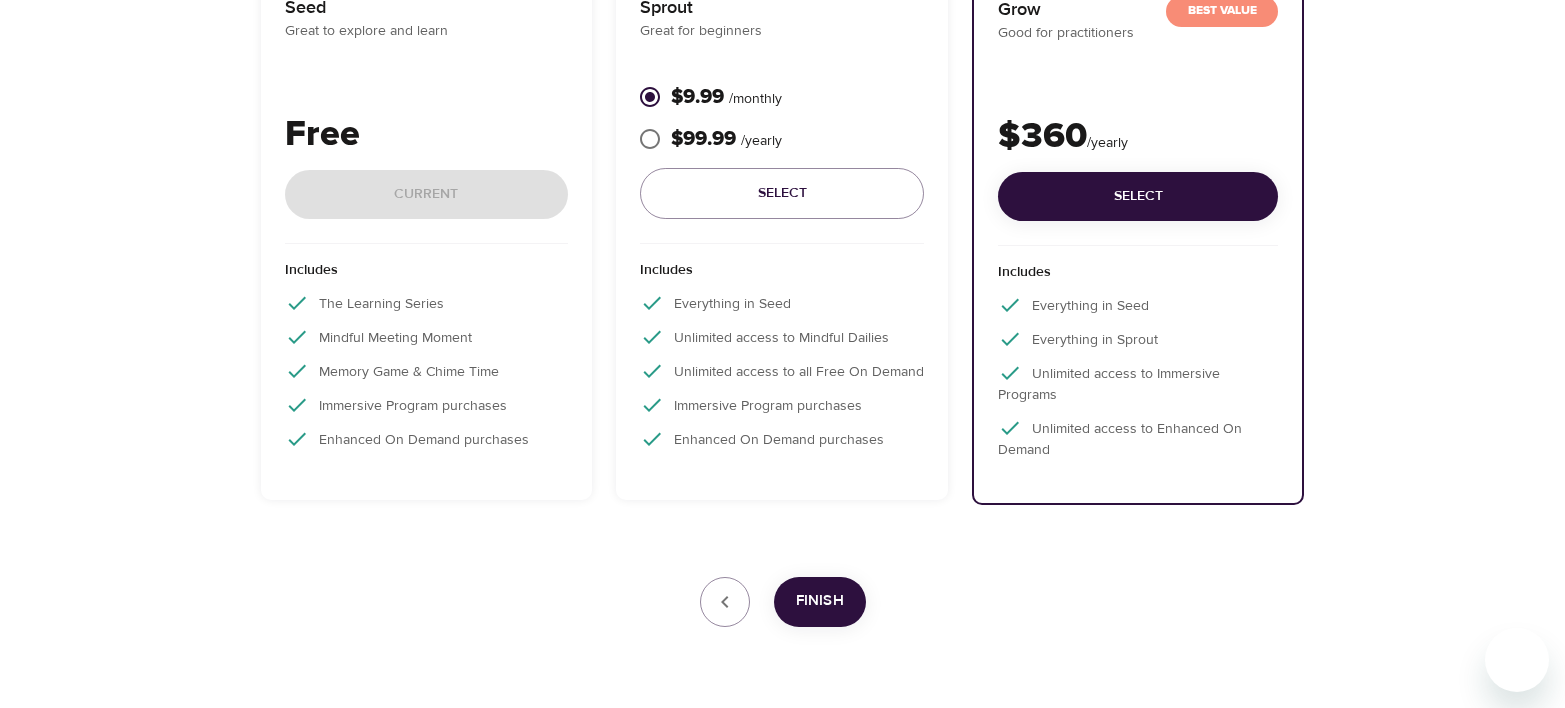 click on "User Profile Account Interests Subscription Finish Choose your plan Simple and transparent pricing with plans that fit every need. Seed Great to explore and learn Free Current Includes The Learning Series Mindful Meeting Moment Memory Game & Chime Time Immersive Program purchases Enhanced On Demand purchases Sprout Great for beginners $9.99    /  monthly $99.99    /  yearly Select Includes Everything in Seed Unlimited access to Mindful Dailies Unlimited access to all Free On Demand Immersive Program purchases Enhanced On Demand purchases Best Value Grow Good for practitioners $360  /  yearly Select Includes Everything in Seed Everything in Sprout Unlimited access to Immersive Programs Unlimited access to Enhanced On Demand Finish Need help? Contact us" at bounding box center [782, 192] 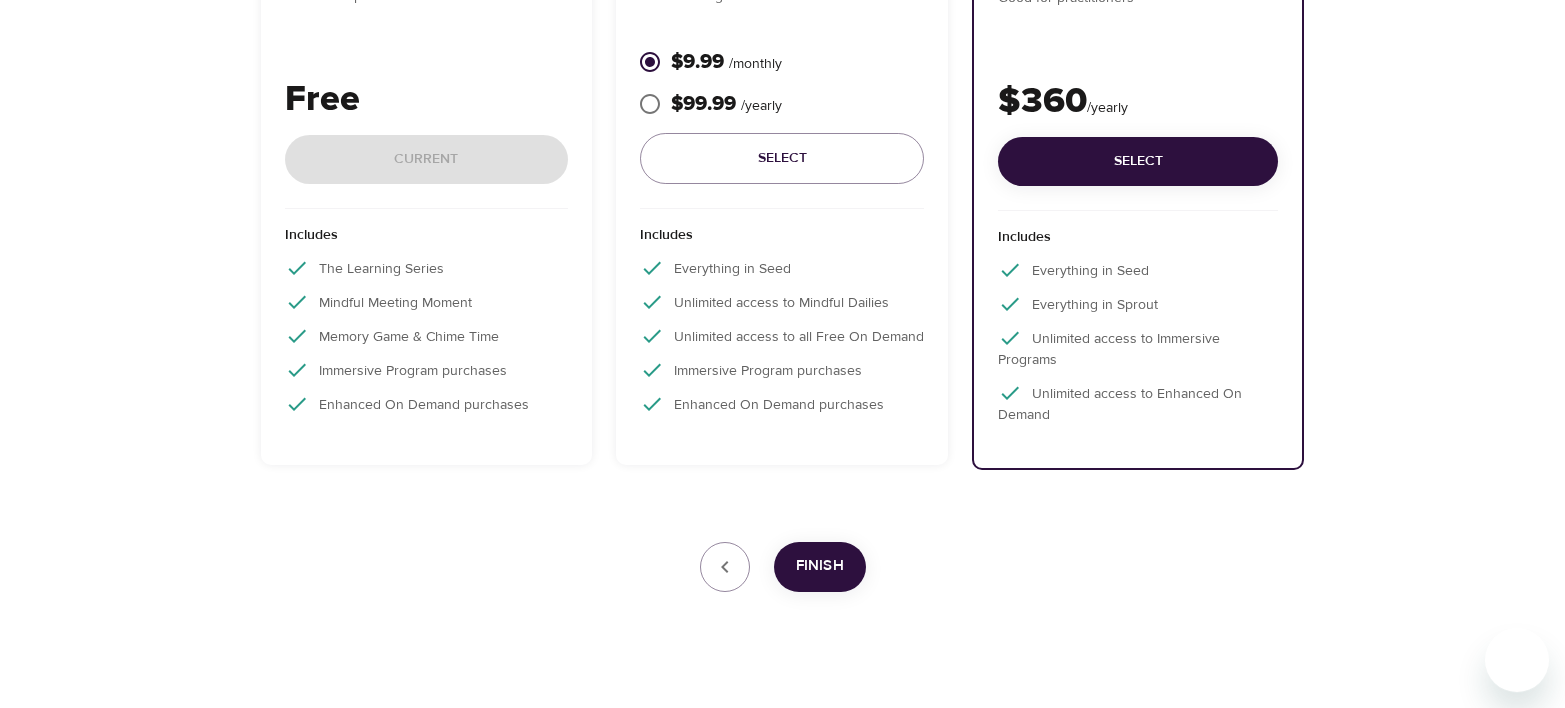 scroll, scrollTop: 445, scrollLeft: 0, axis: vertical 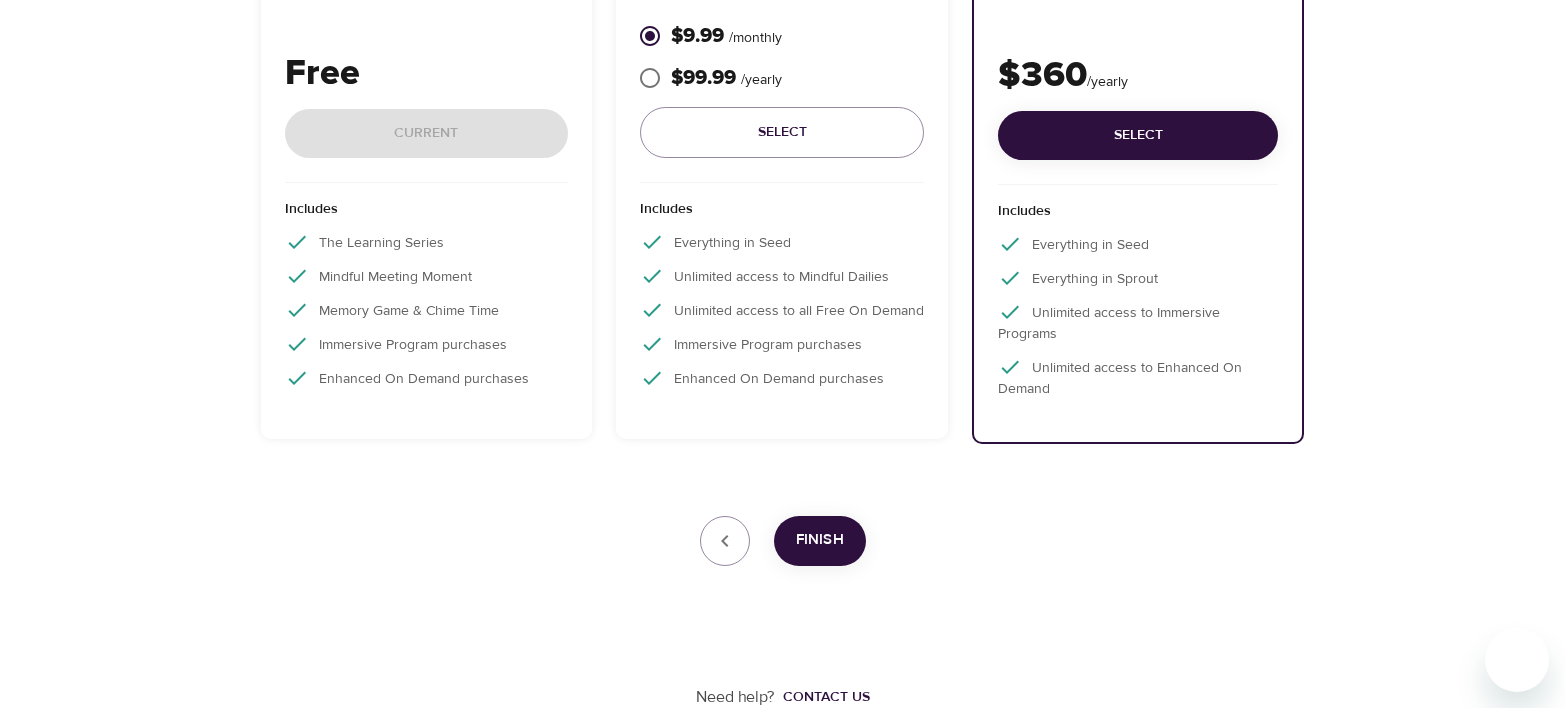 click on "Finish" at bounding box center [820, 540] 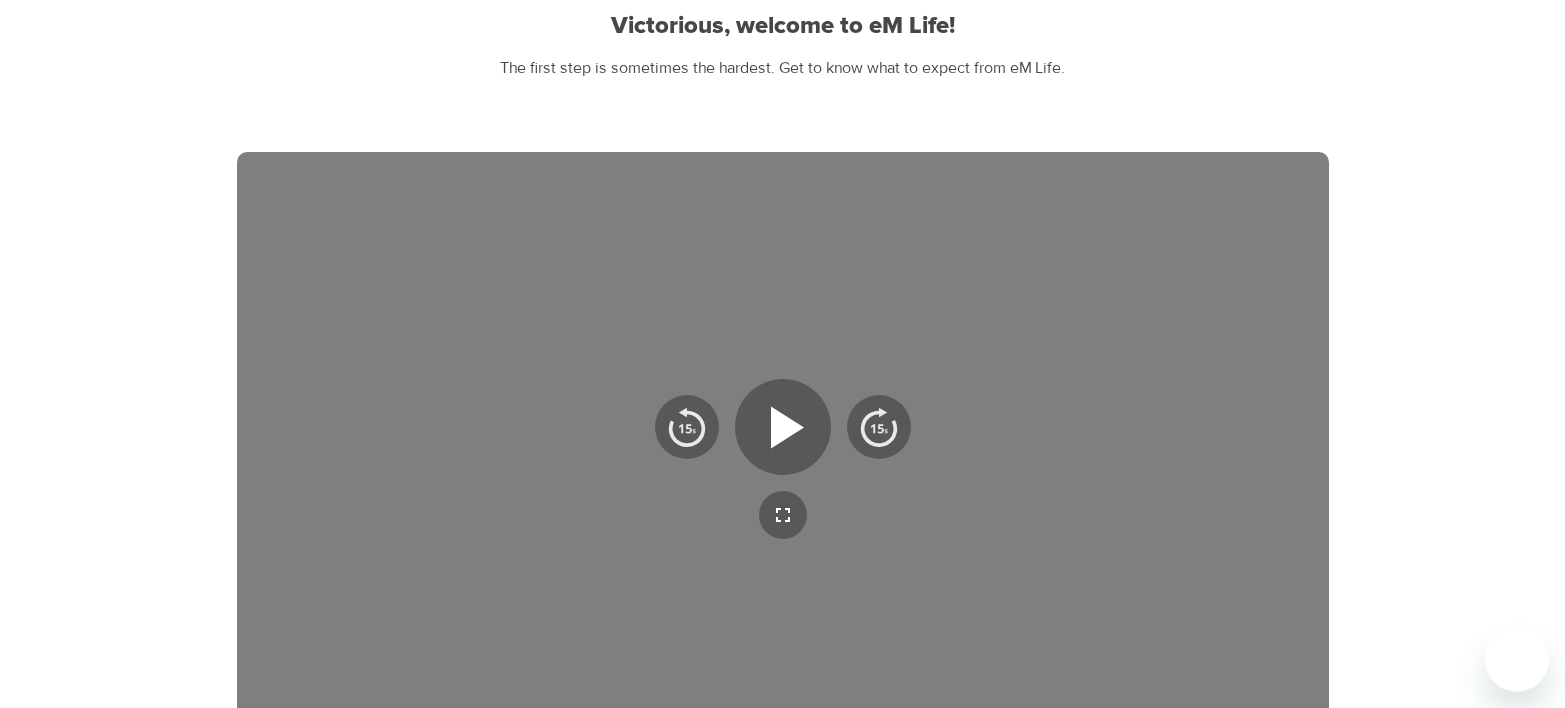 scroll, scrollTop: 320, scrollLeft: 0, axis: vertical 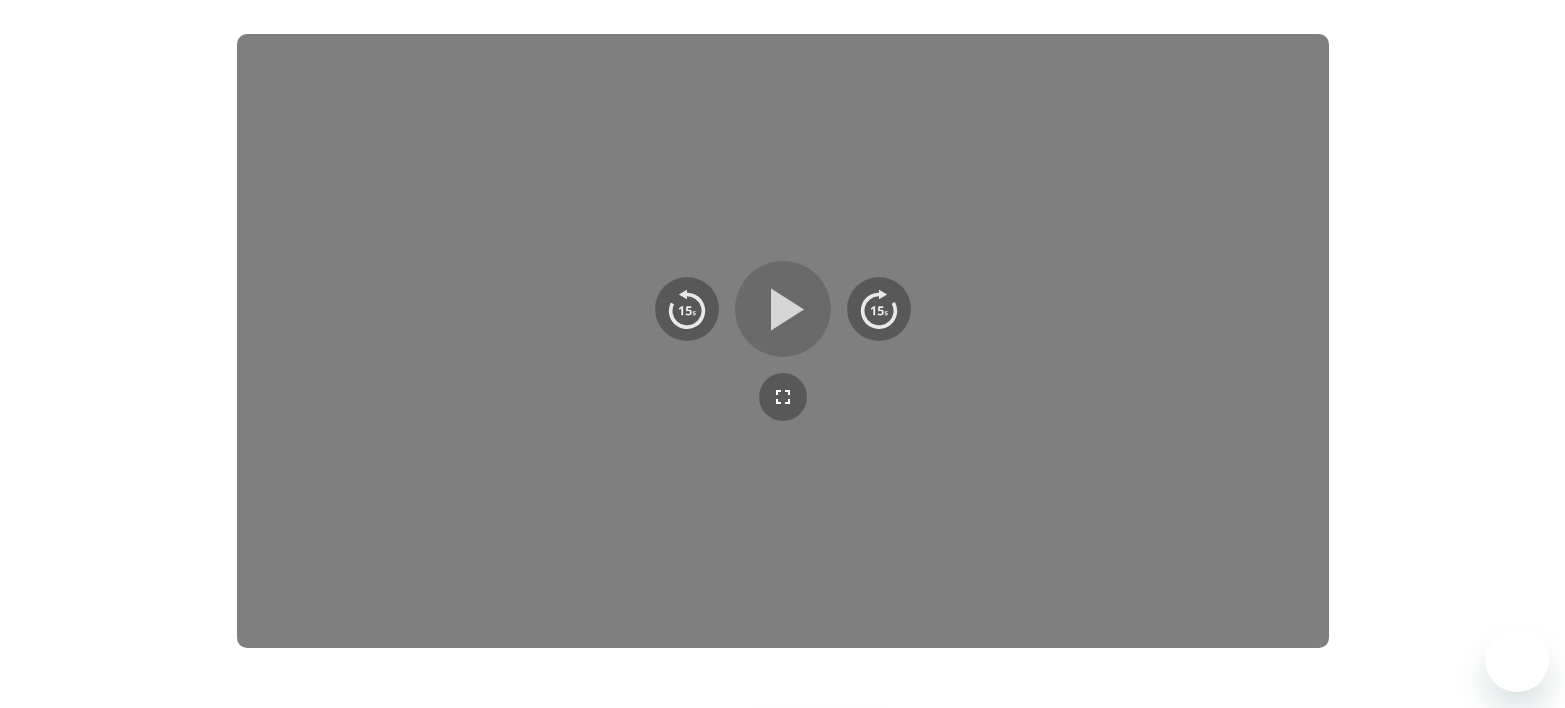 click 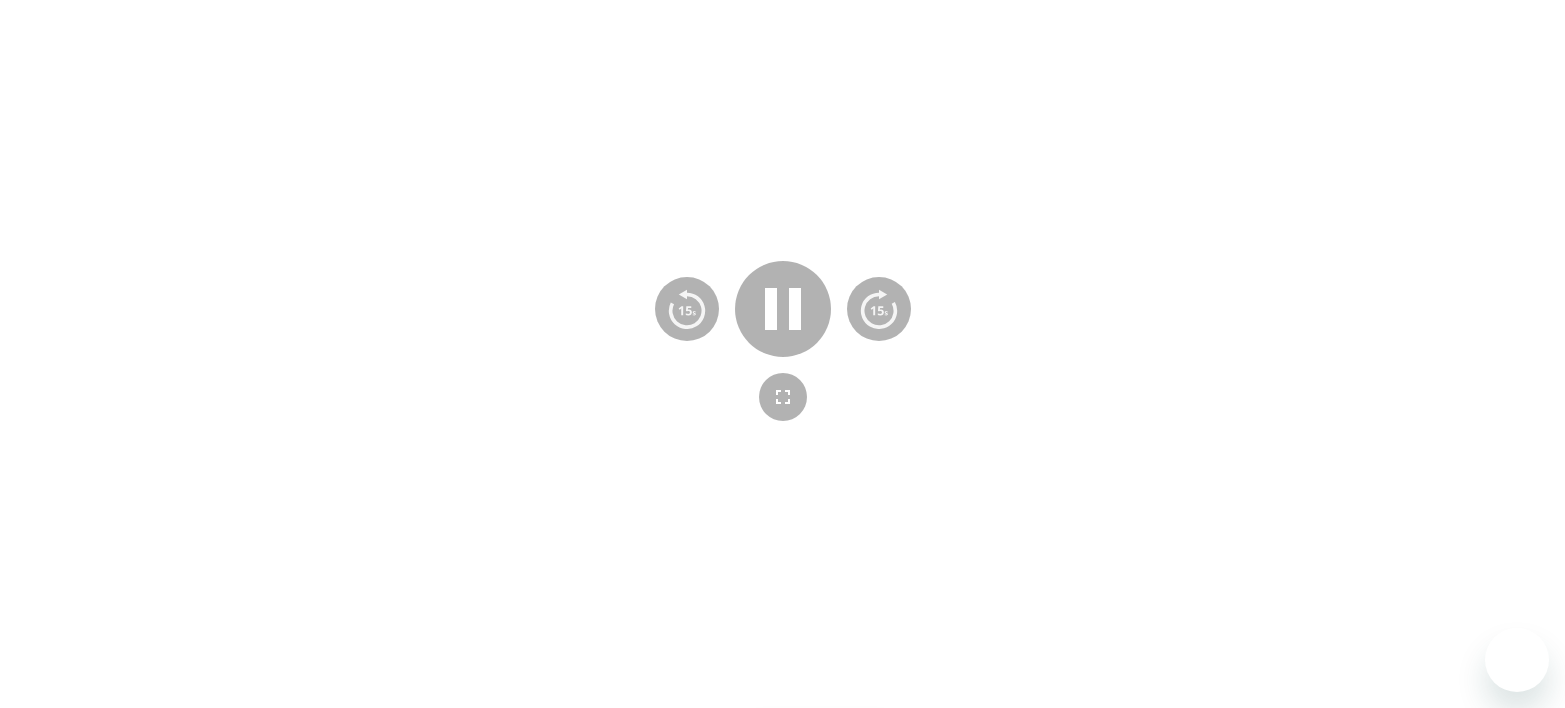 type 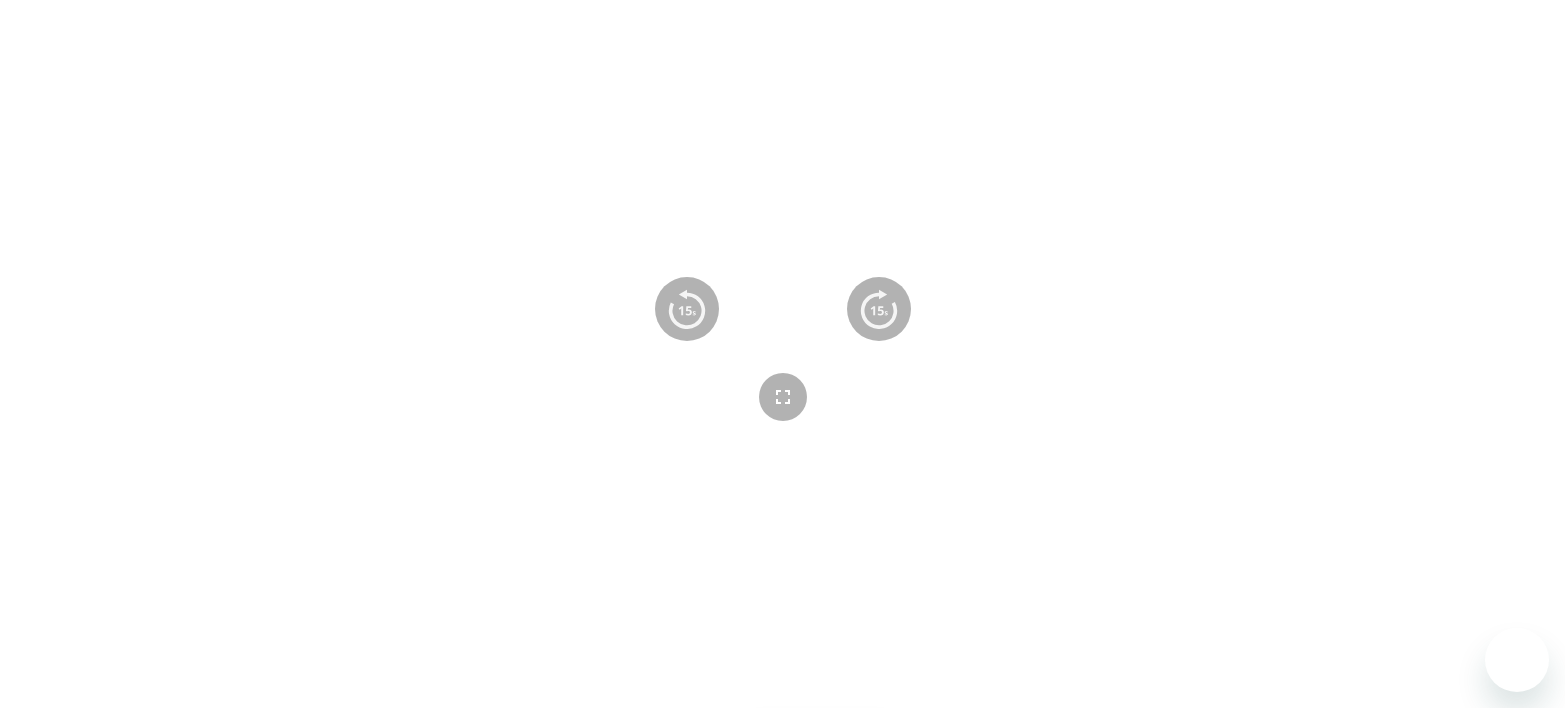 click 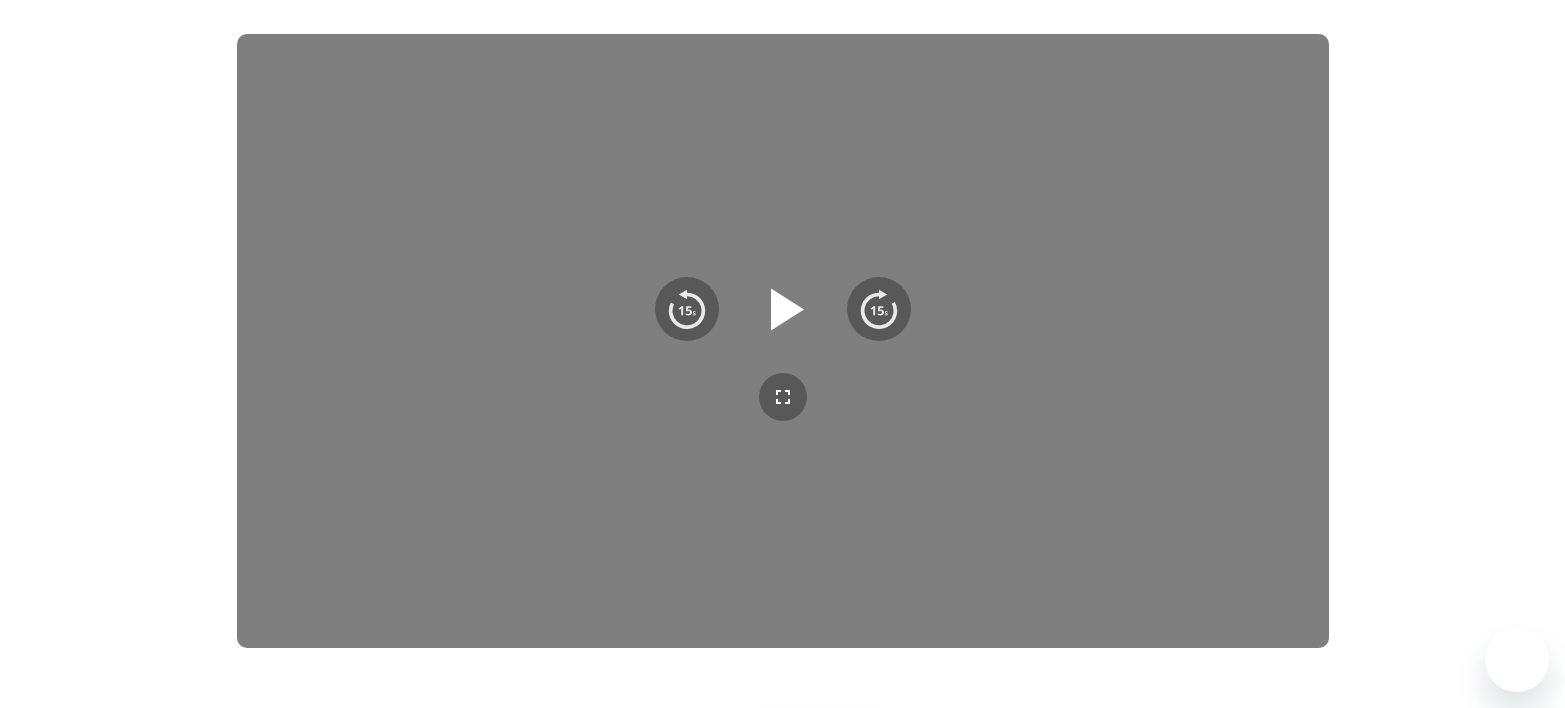 click 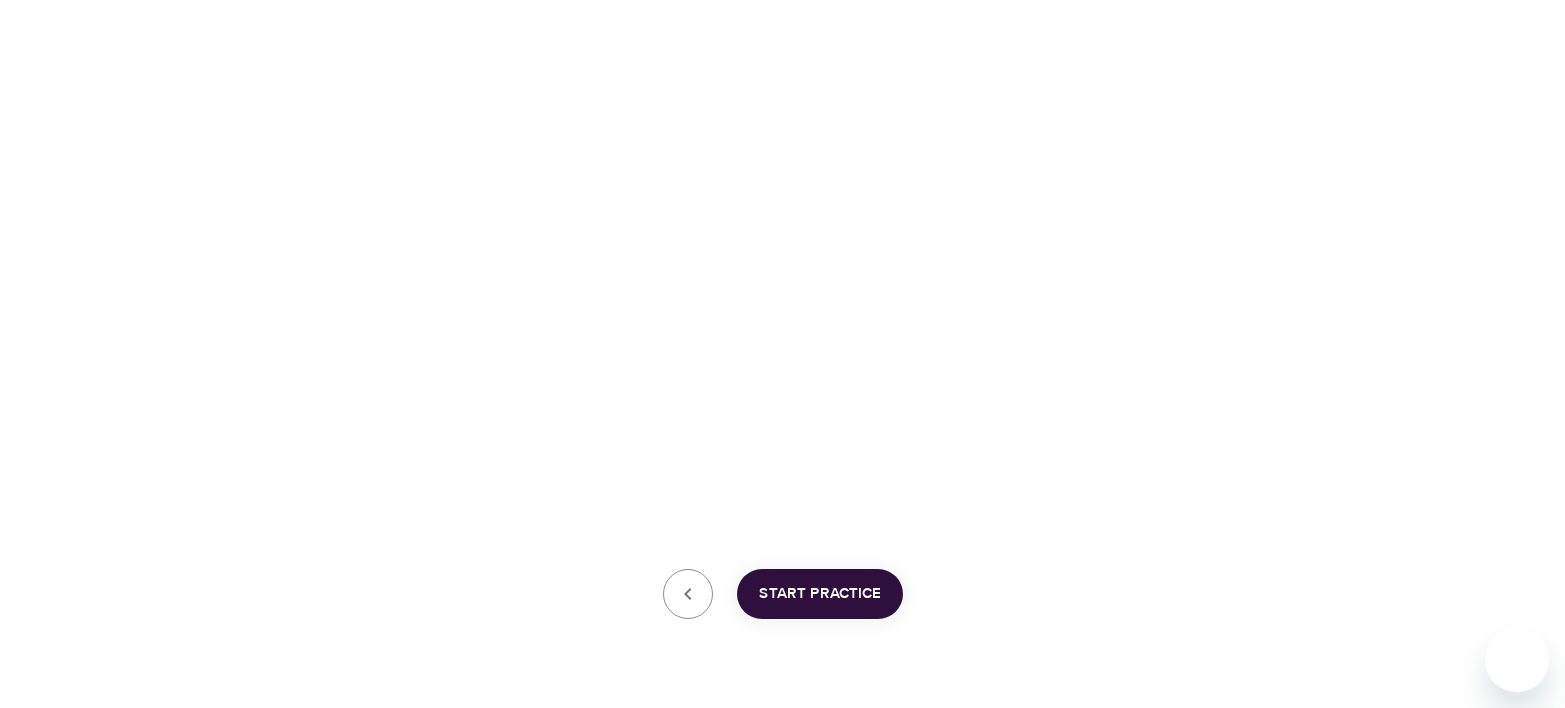 scroll, scrollTop: 524, scrollLeft: 0, axis: vertical 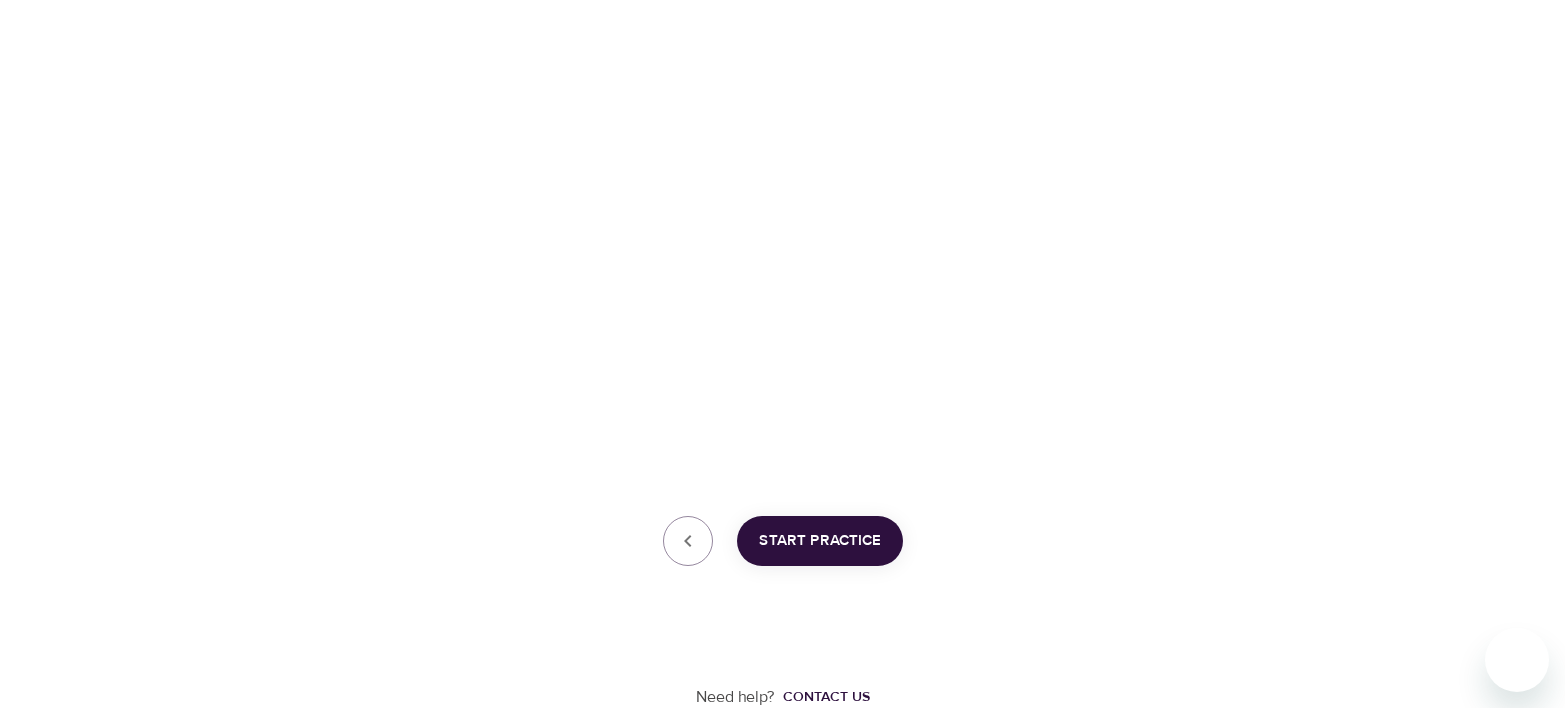 click on "Start Practice" at bounding box center (820, 541) 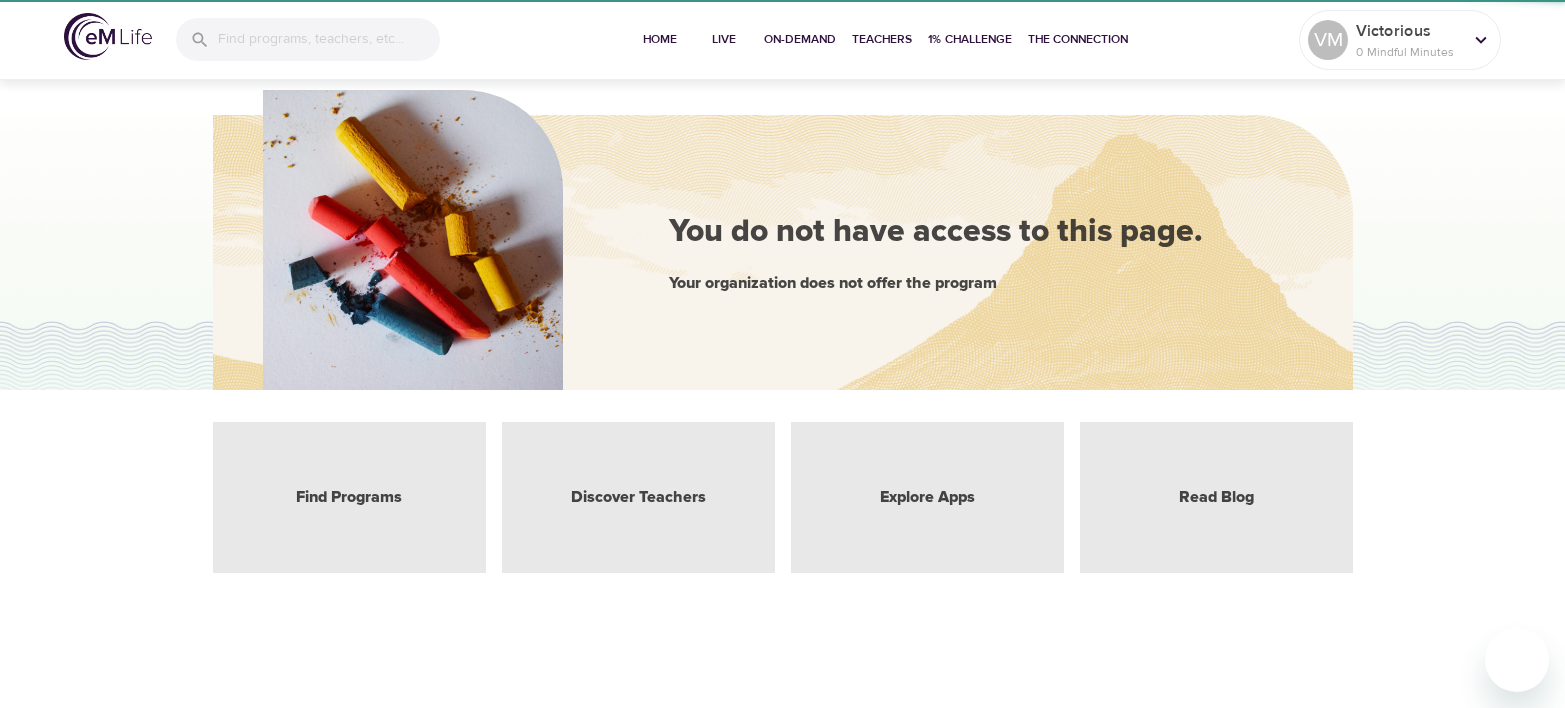 scroll, scrollTop: 0, scrollLeft: 0, axis: both 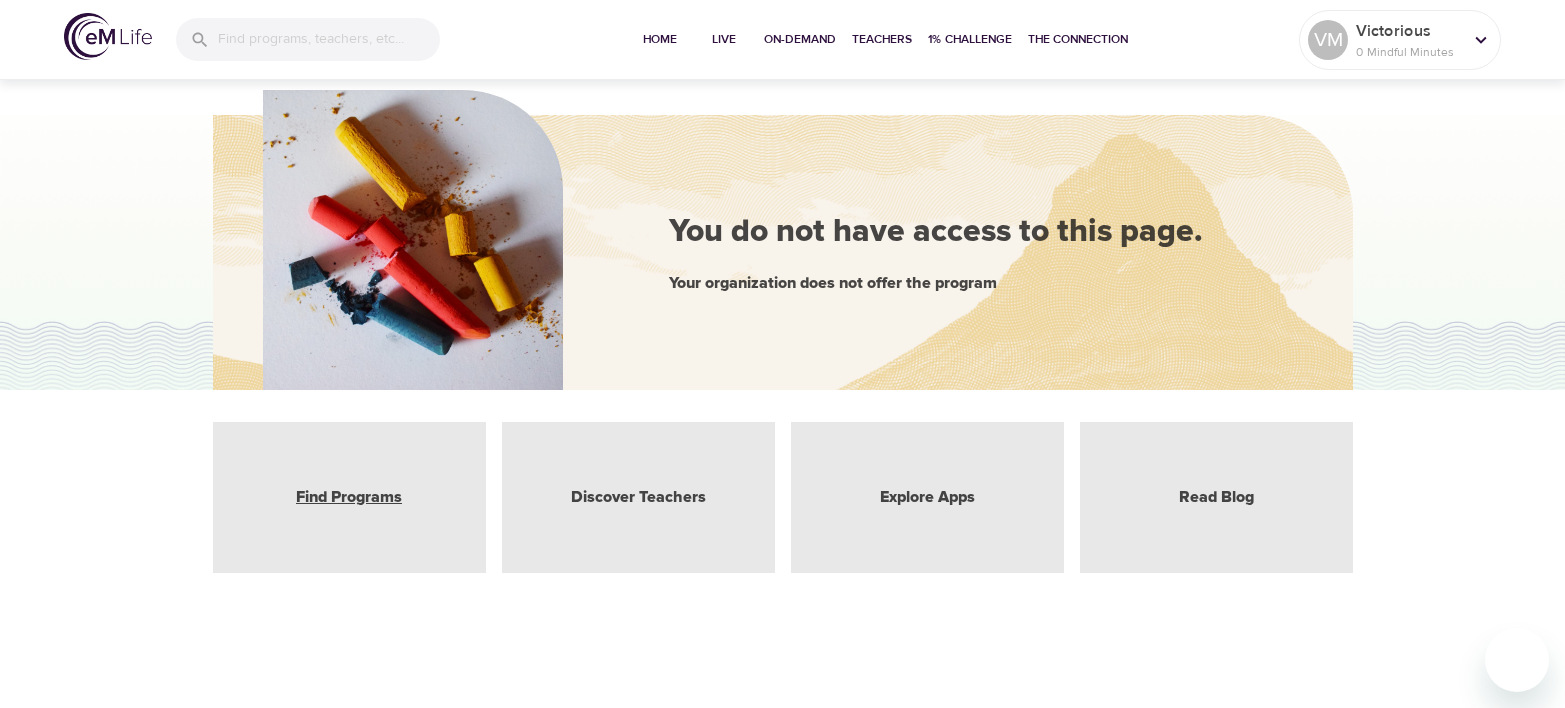 click on "Find Programs" at bounding box center (349, 497) 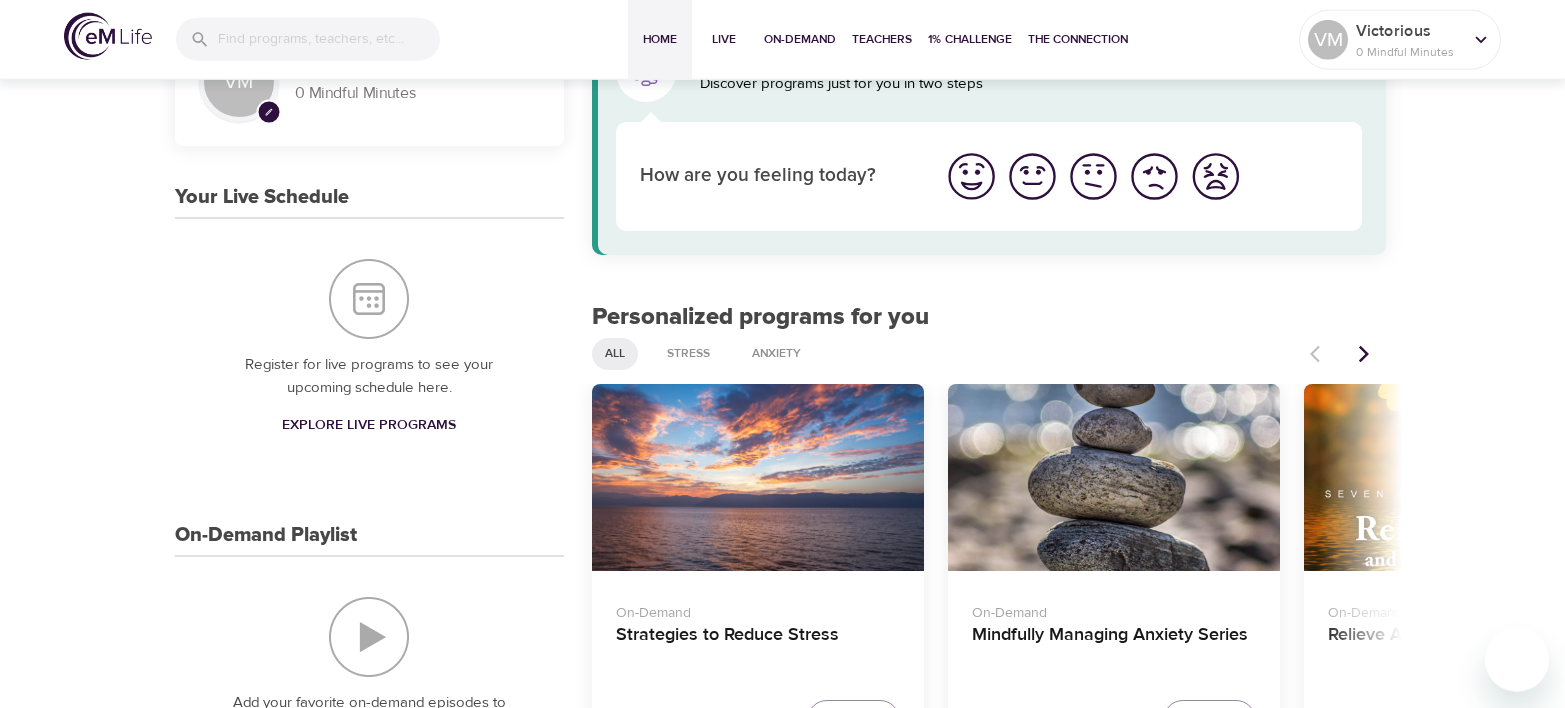 scroll, scrollTop: 204, scrollLeft: 0, axis: vertical 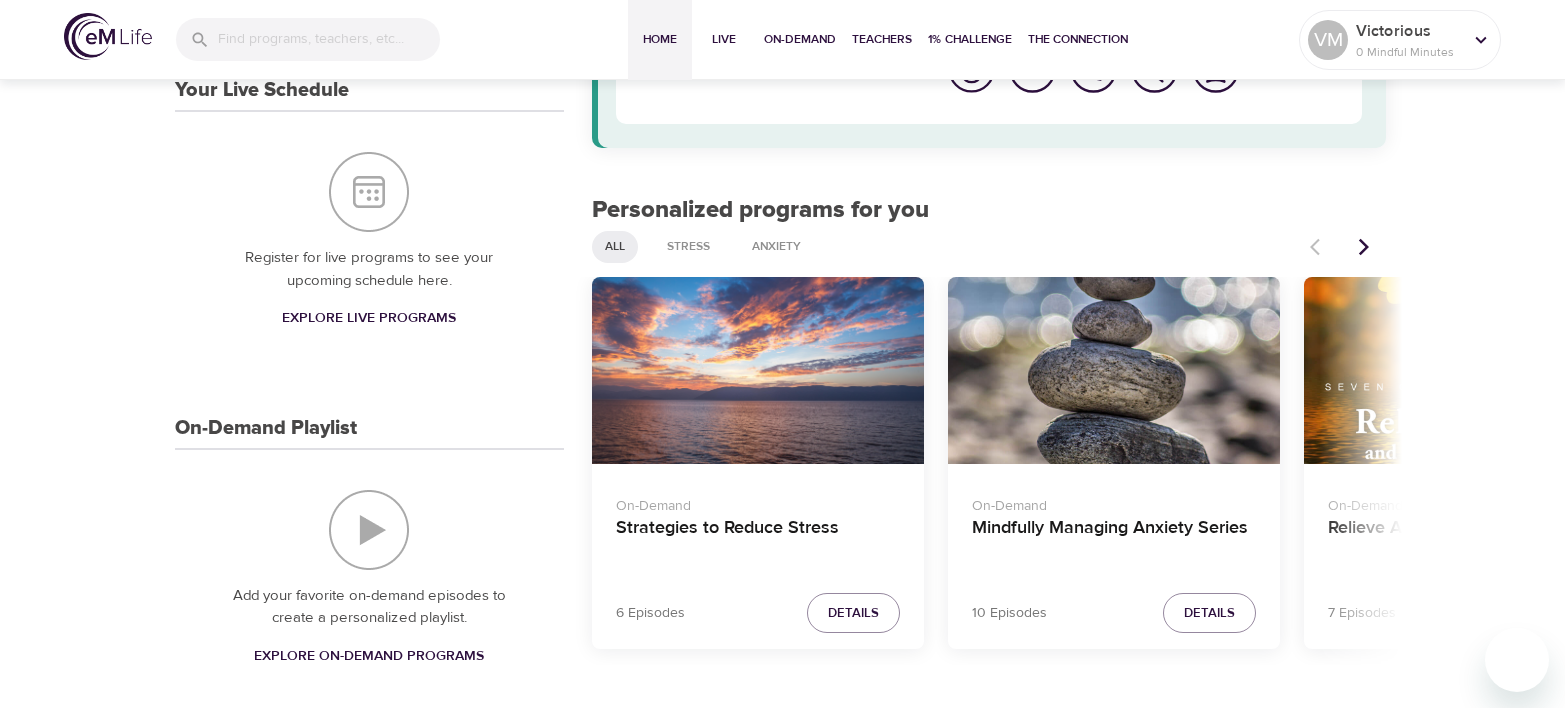 drag, startPoint x: 66, startPoint y: 509, endPoint x: 80, endPoint y: 505, distance: 14.56022 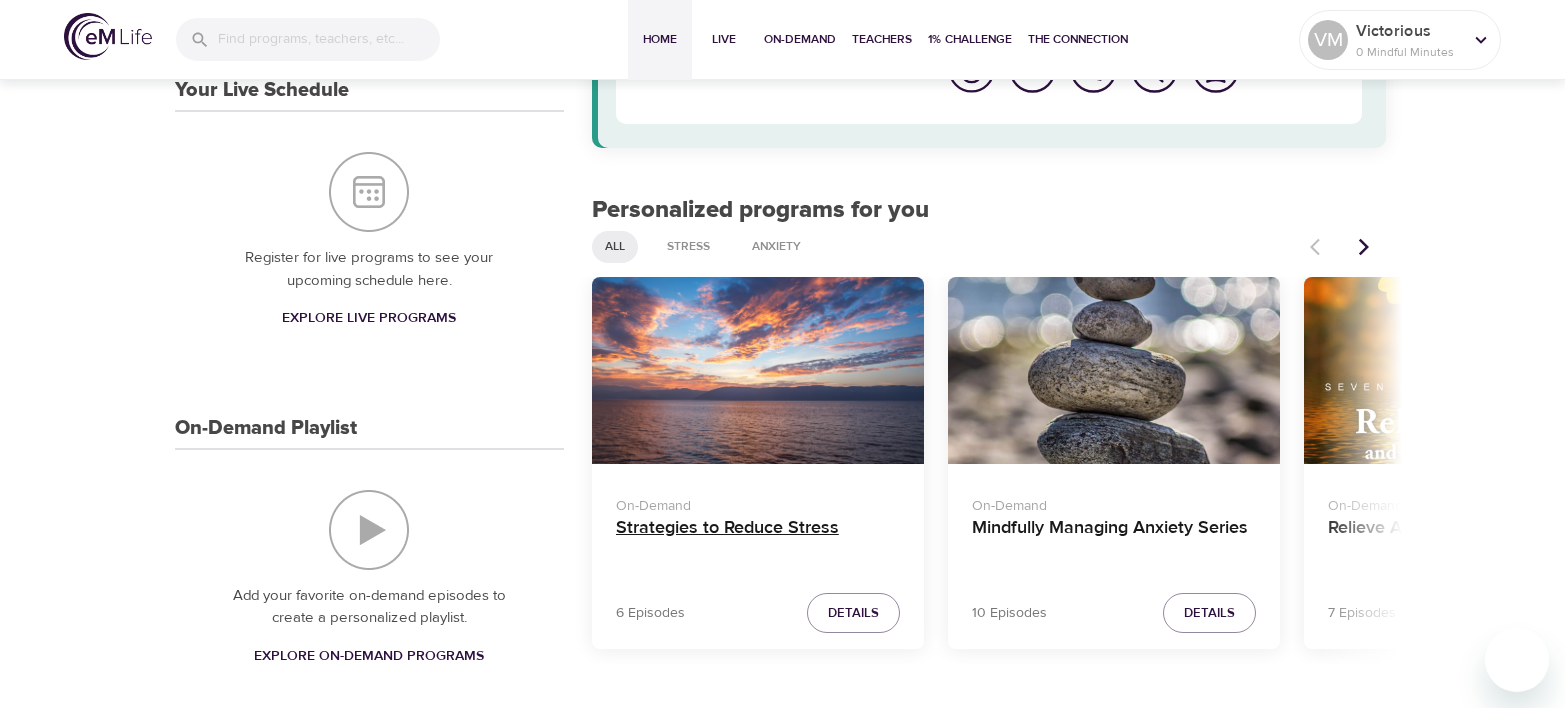 click on "Strategies to Reduce Stress" at bounding box center [758, 541] 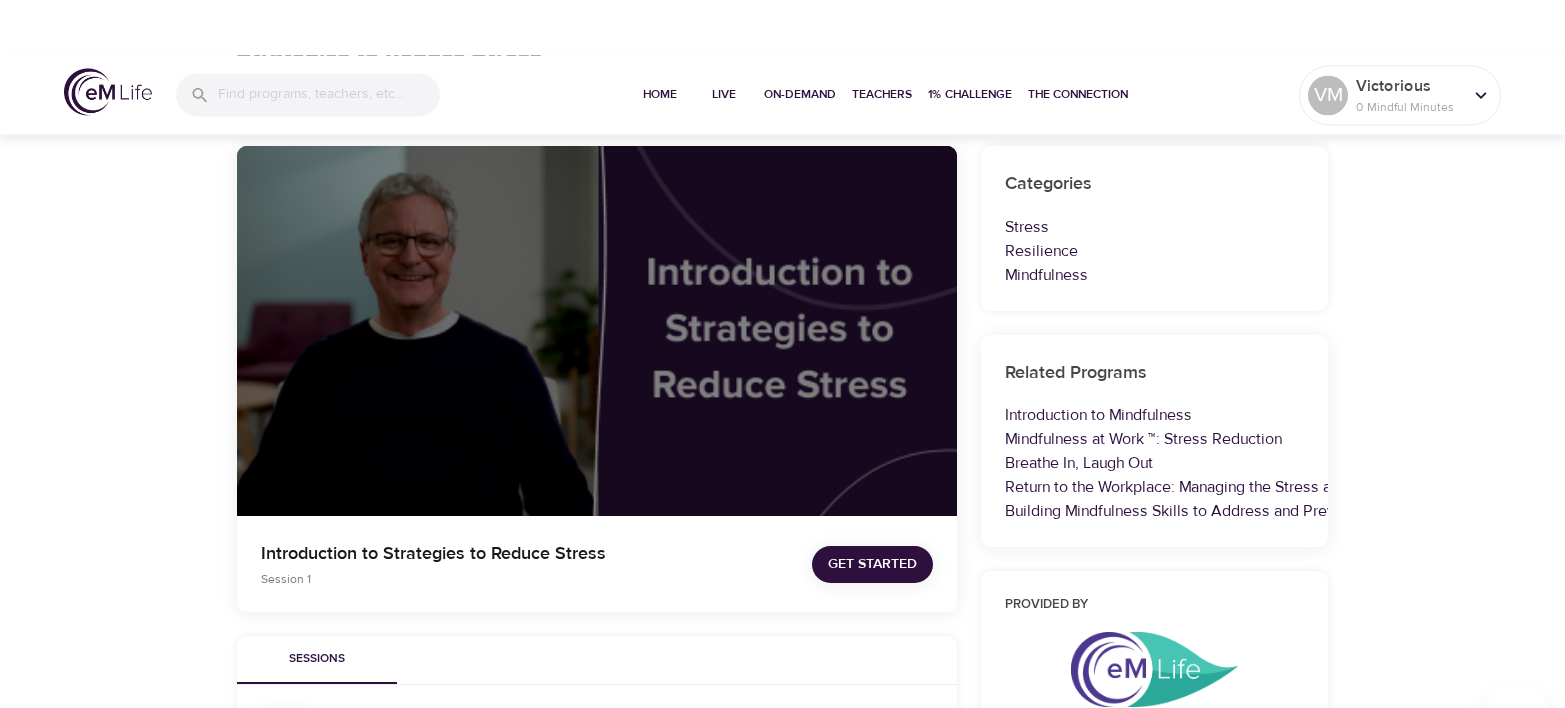 scroll, scrollTop: 272, scrollLeft: 0, axis: vertical 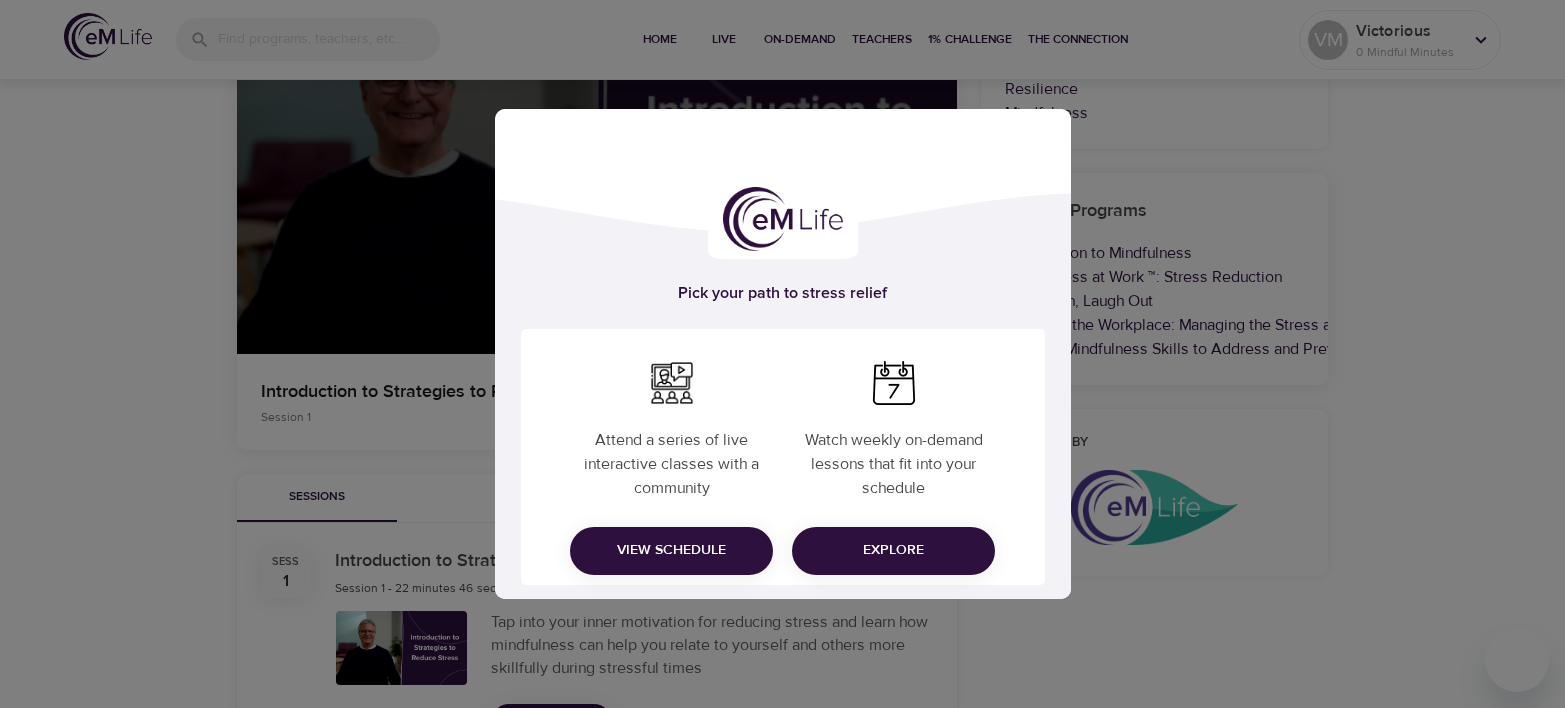 drag, startPoint x: 95, startPoint y: 324, endPoint x: 90, endPoint y: 310, distance: 14.866069 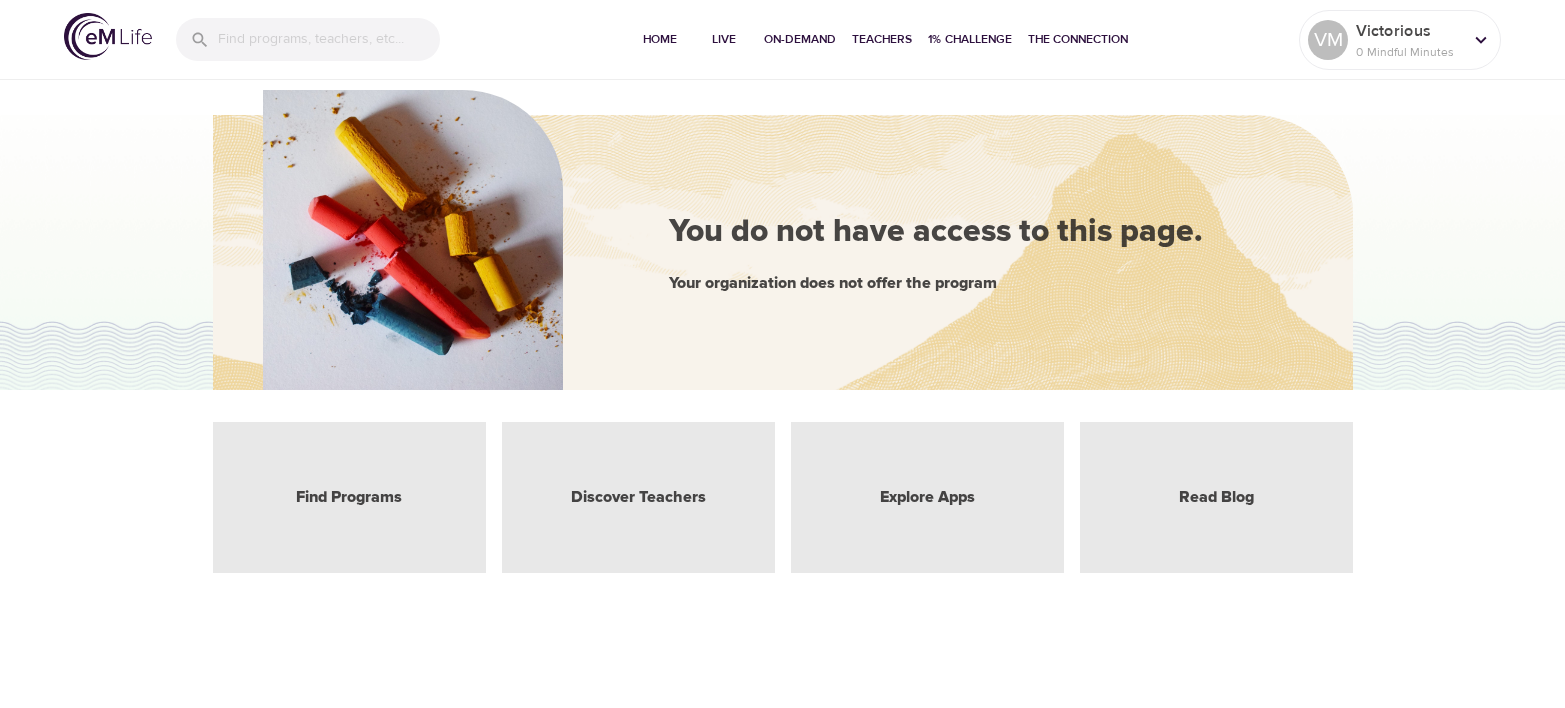 scroll, scrollTop: 0, scrollLeft: 0, axis: both 